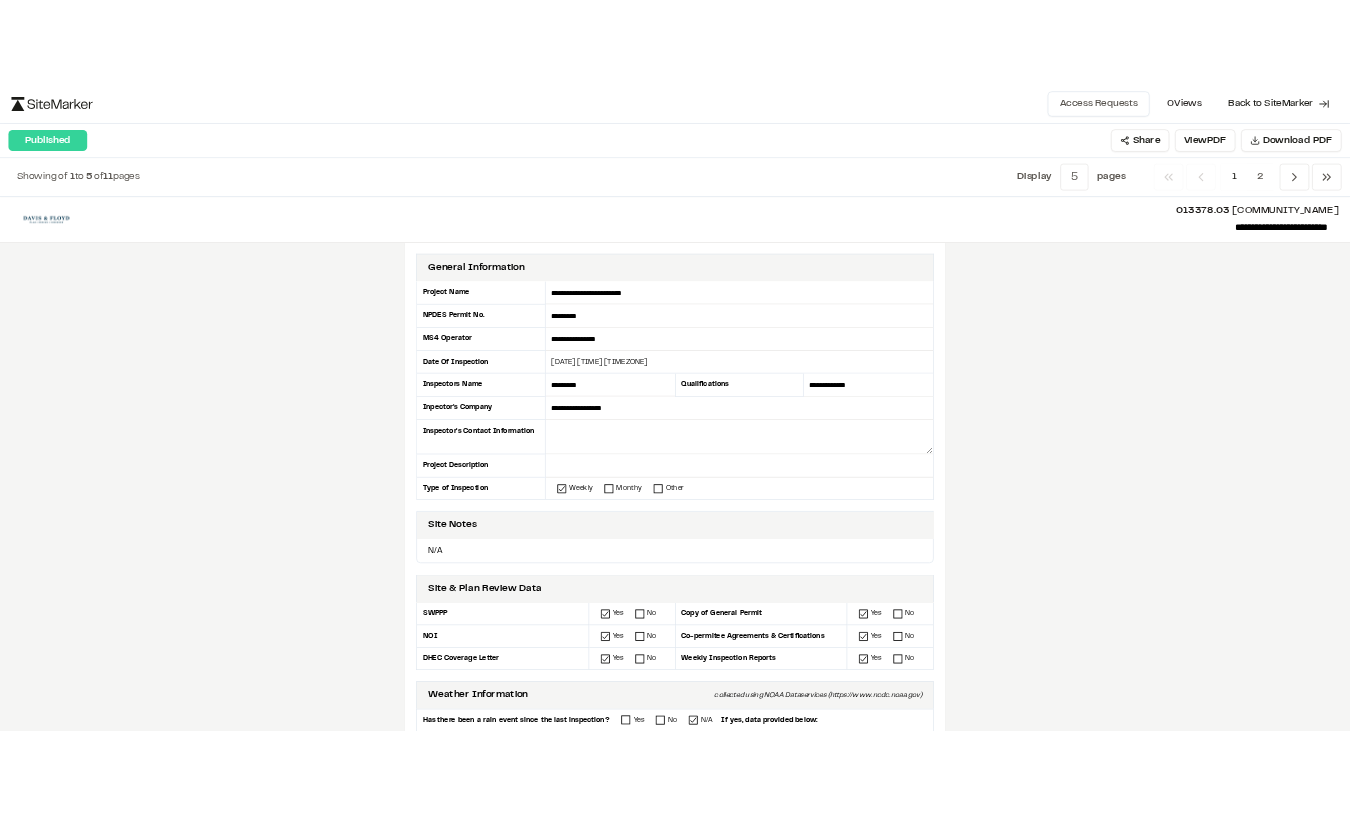 scroll, scrollTop: 0, scrollLeft: 0, axis: both 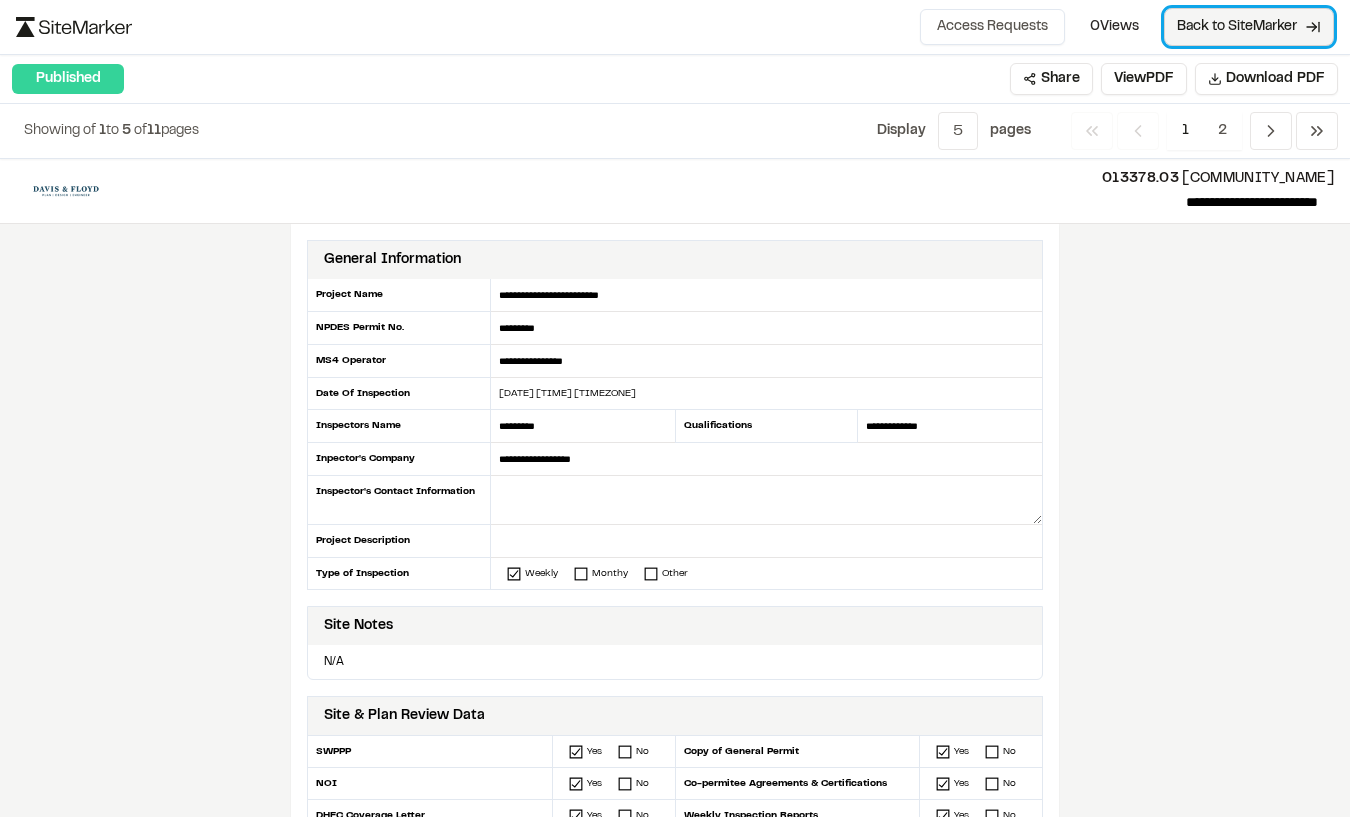 click on "Back to SiteMarker" at bounding box center (1237, 27) 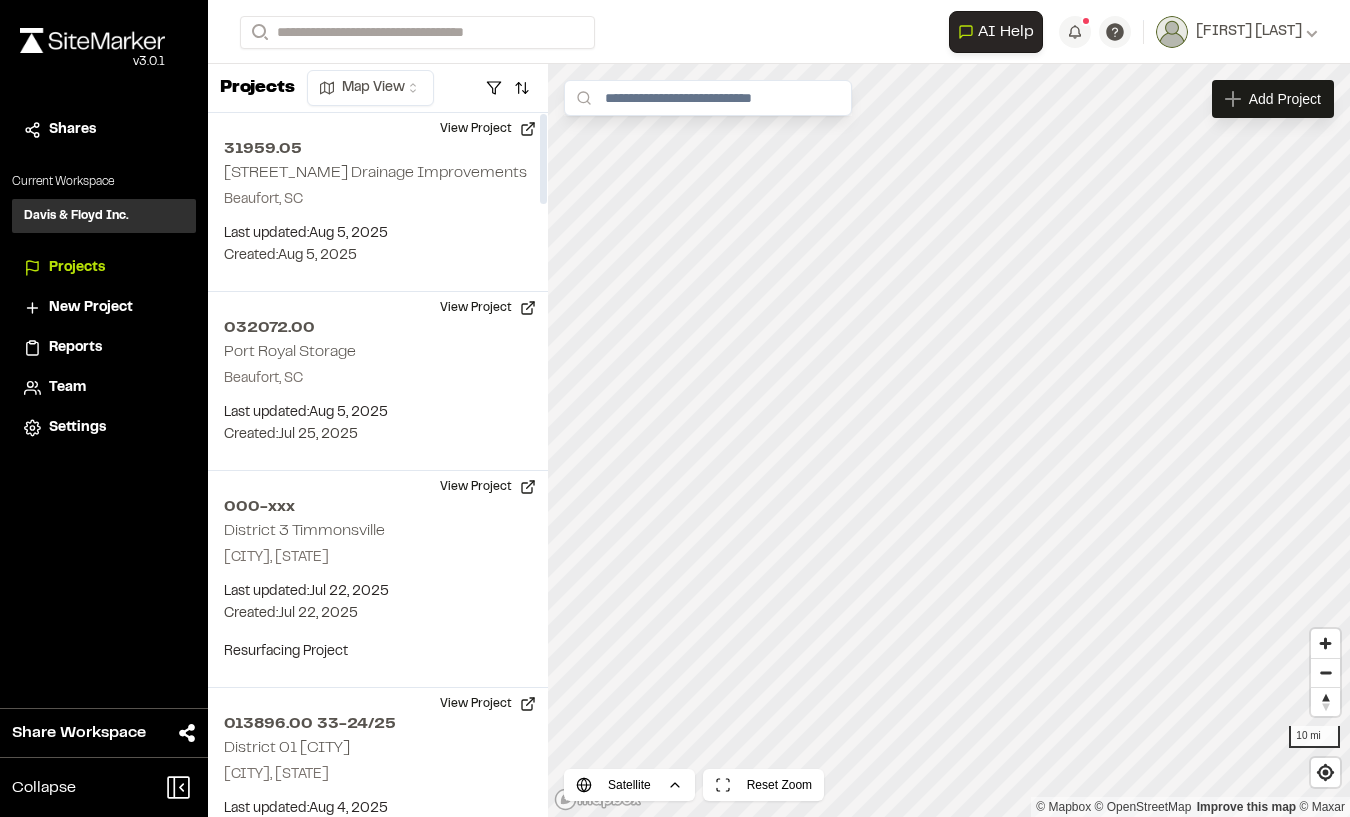 click on "Projects" at bounding box center [77, 268] 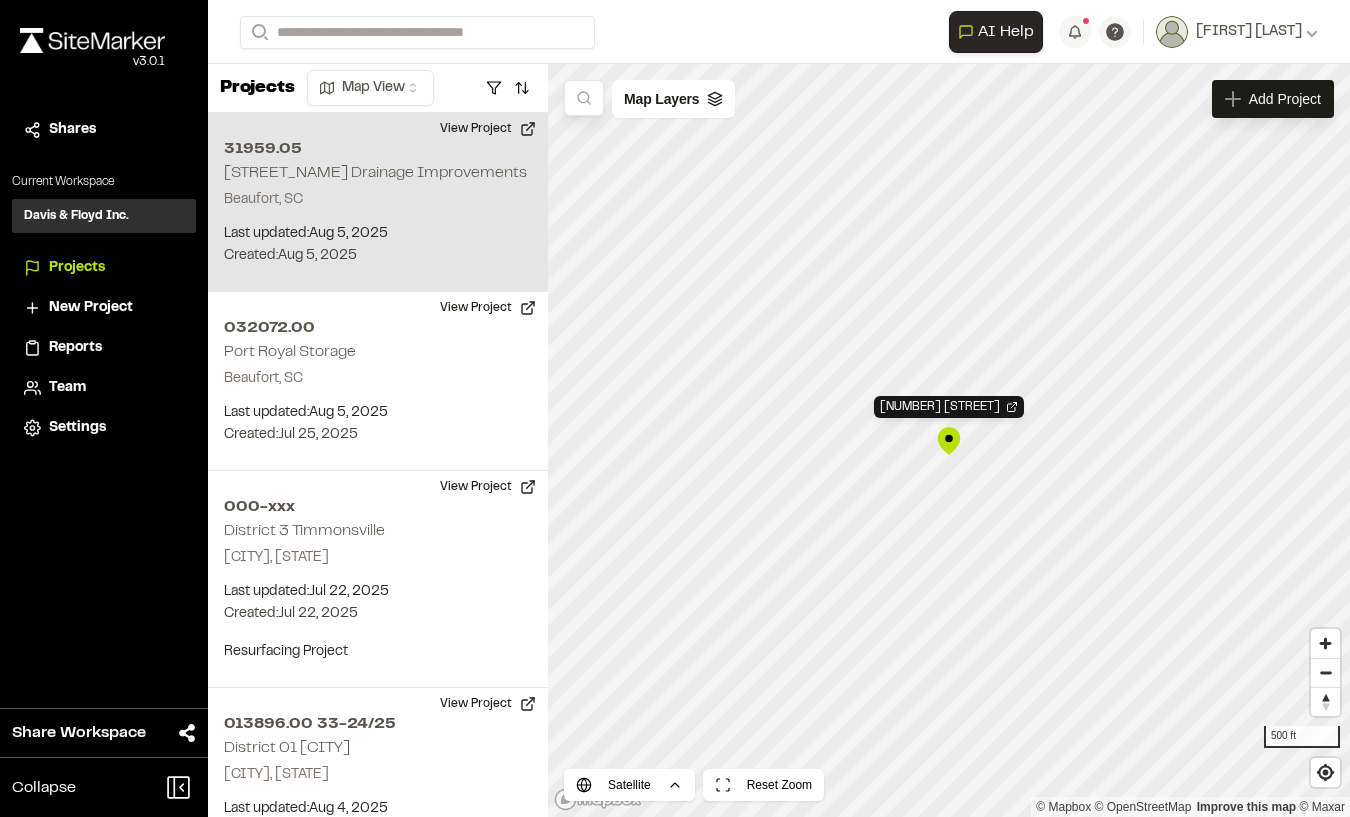 click on "31959.05 King St Drainage Improvements" at bounding box center (949, 441) 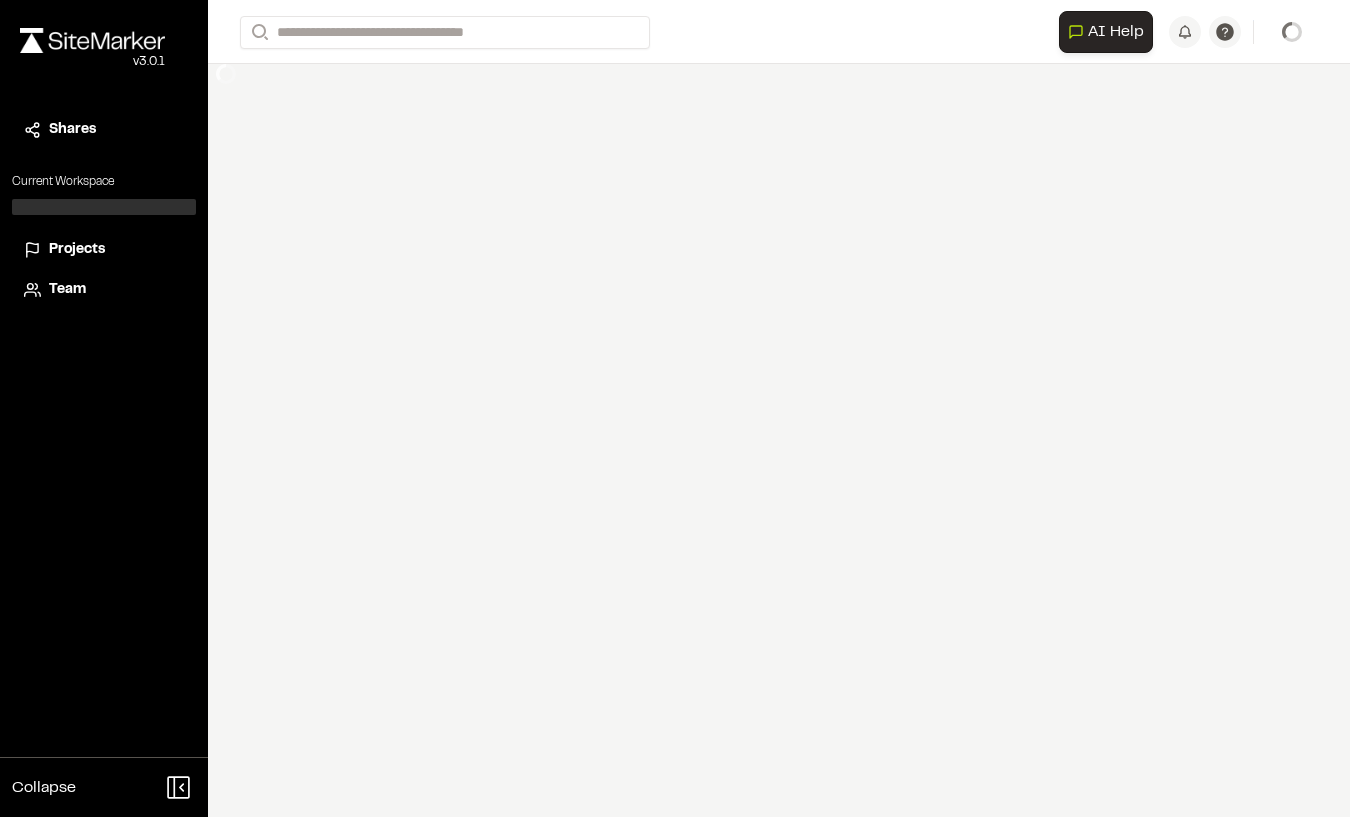 scroll, scrollTop: 0, scrollLeft: 0, axis: both 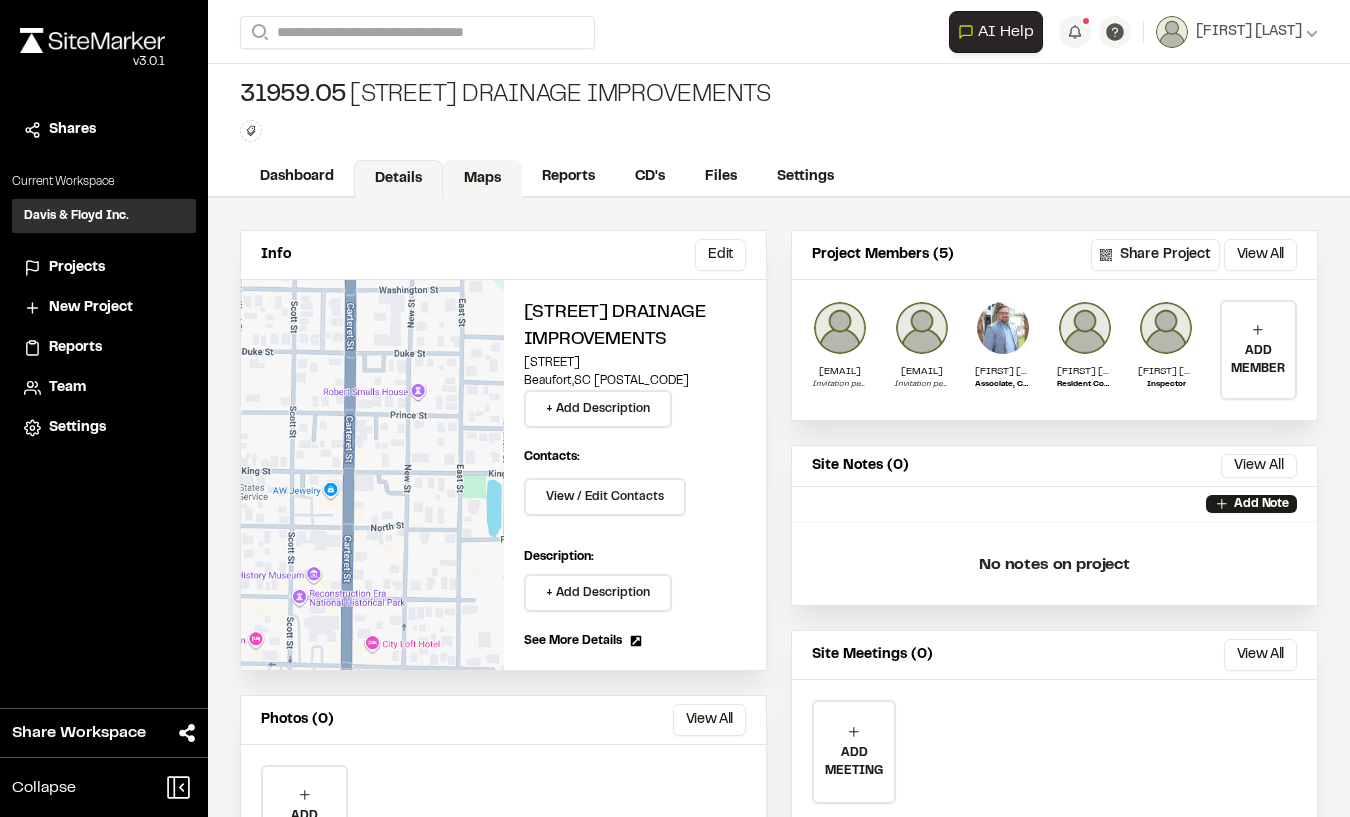 click on "Maps" at bounding box center [482, 179] 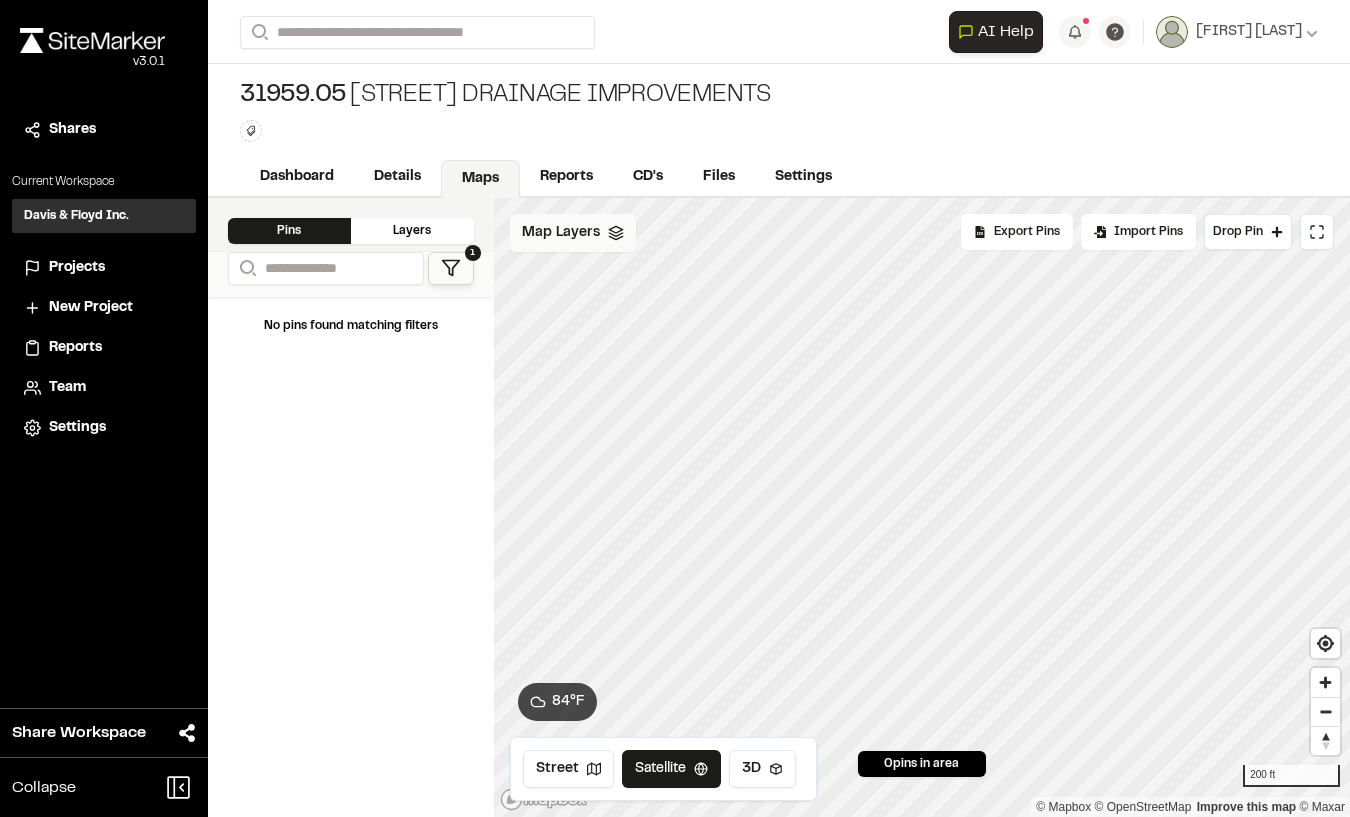 click on "Map Layers" at bounding box center (561, 233) 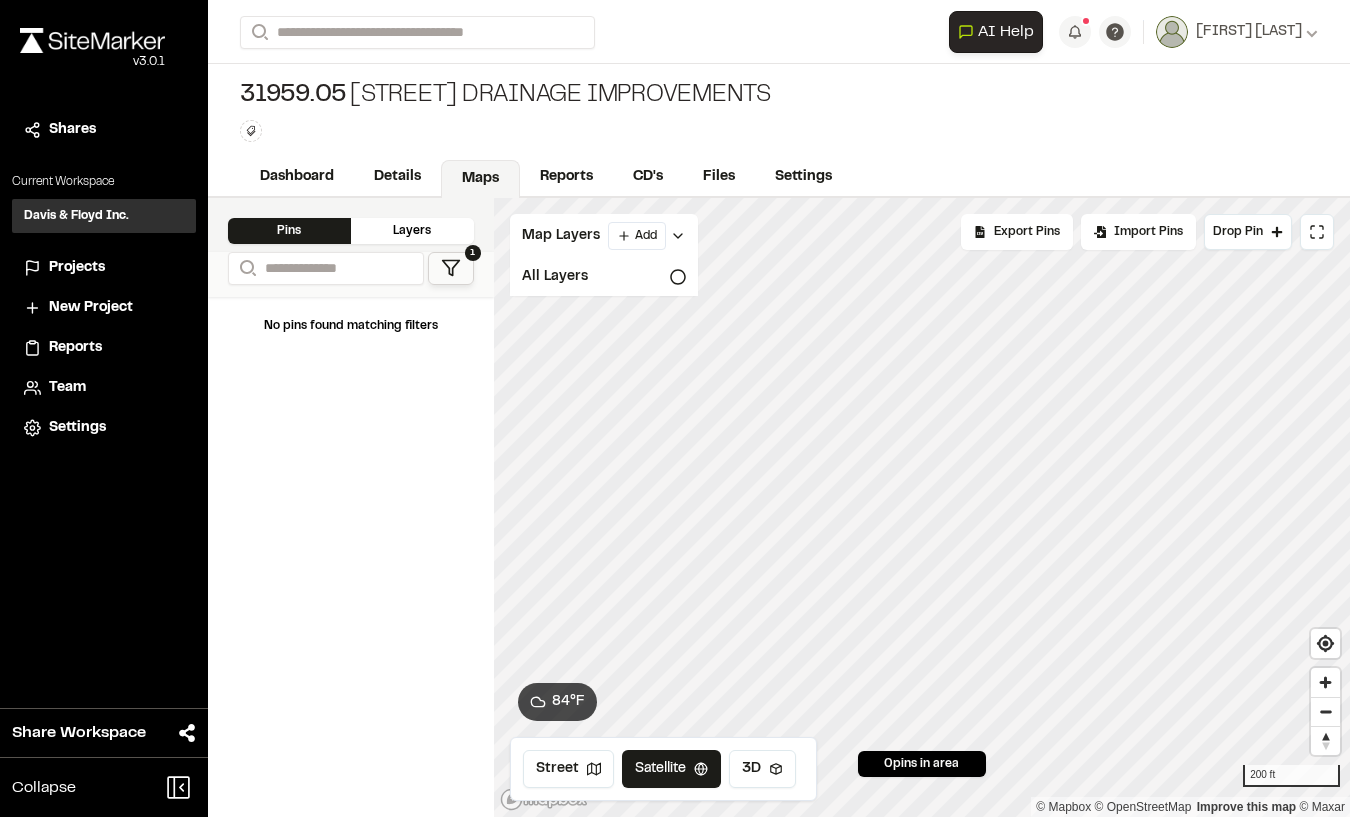 click on "31959.05   King St Drainage Improvements" at bounding box center (505, 96) 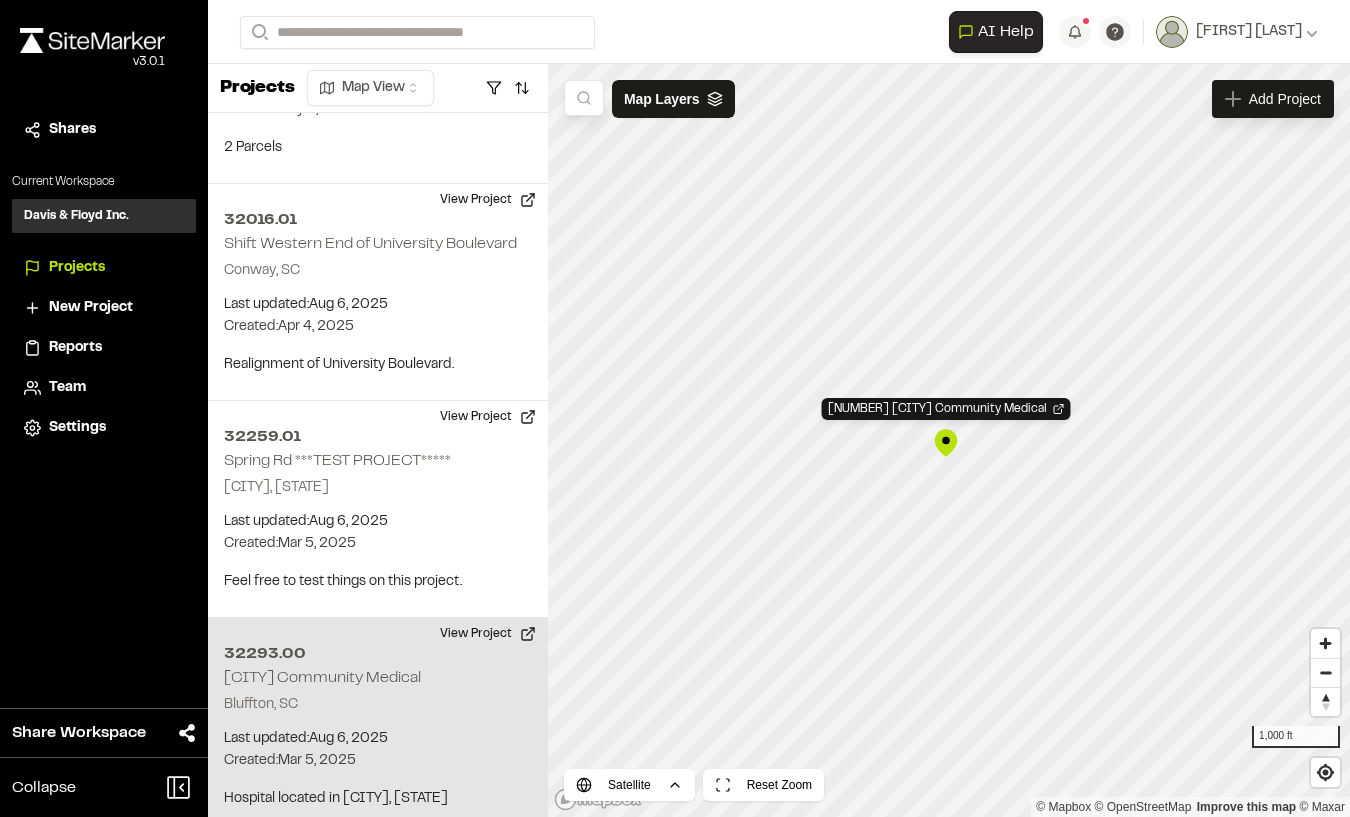 scroll, scrollTop: 4778, scrollLeft: 0, axis: vertical 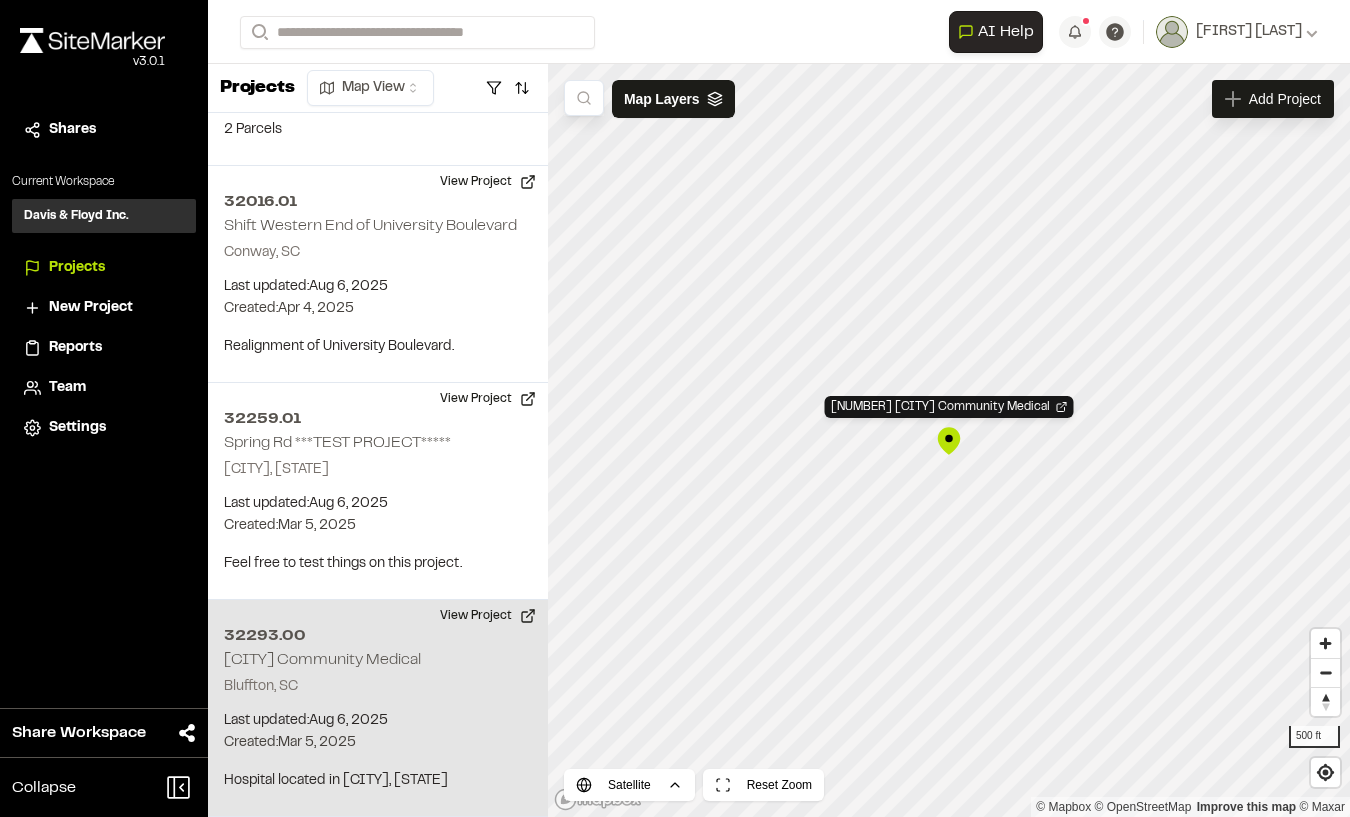 click on "32293.00 Bluffton Community Medical" at bounding box center [949, 441] 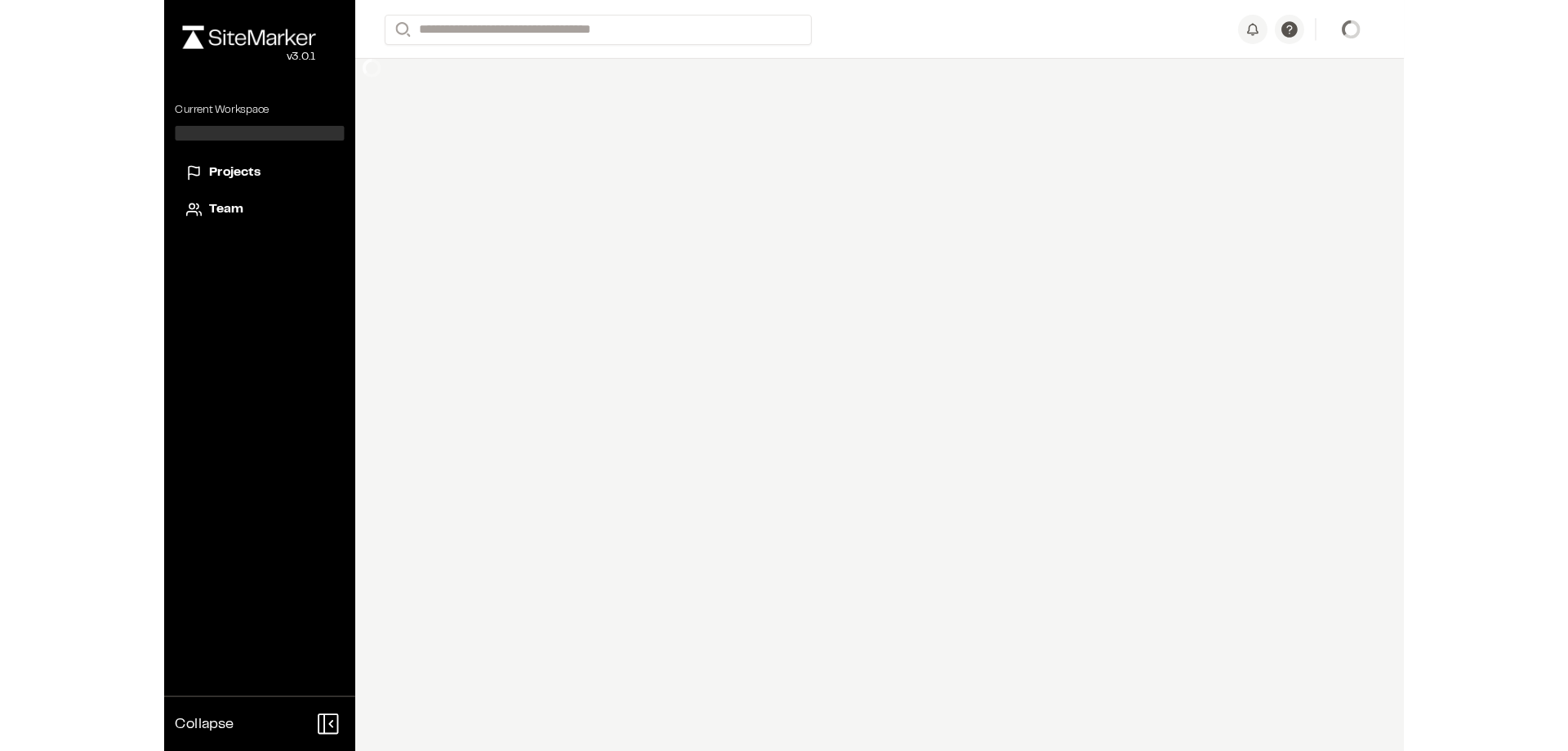 scroll, scrollTop: 0, scrollLeft: 0, axis: both 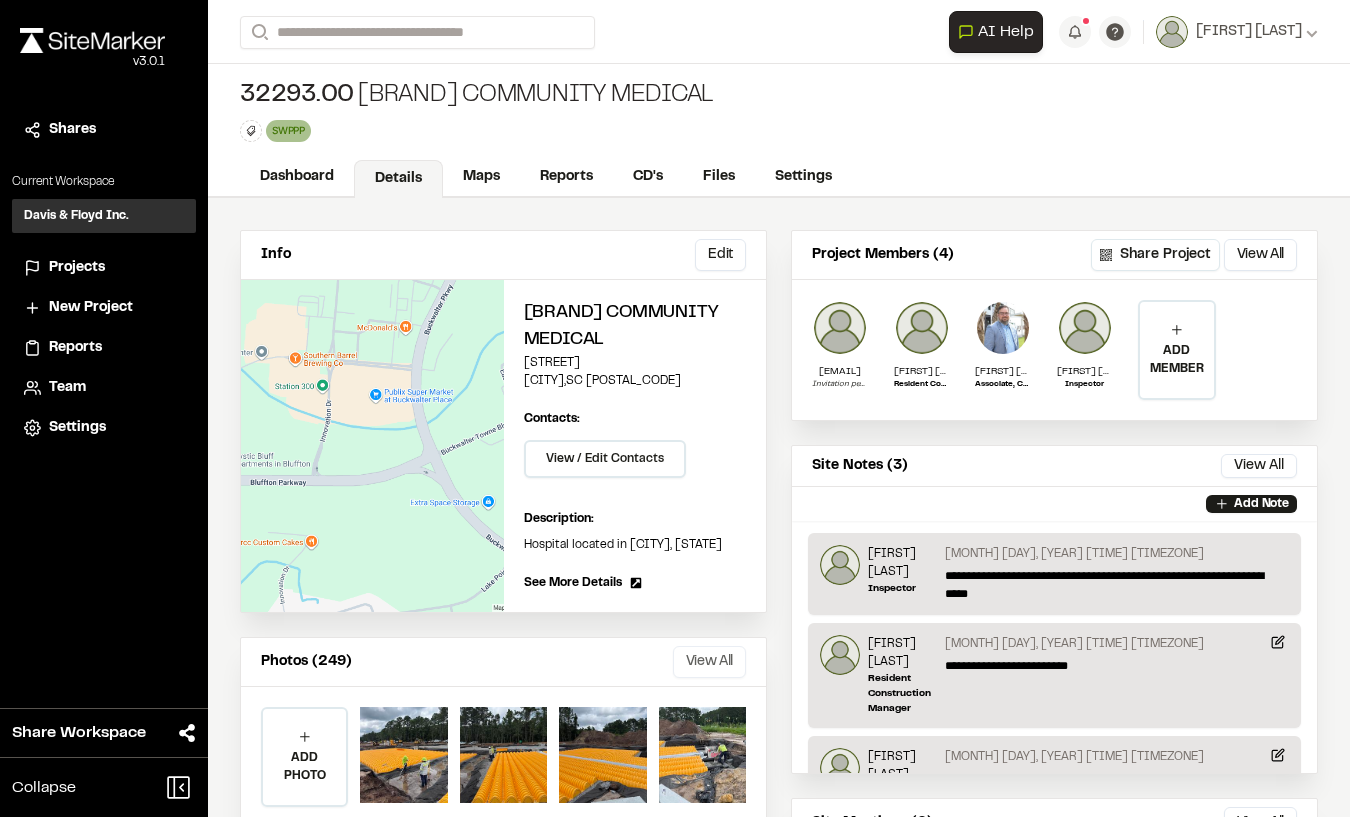 click on "View All" at bounding box center [709, 662] 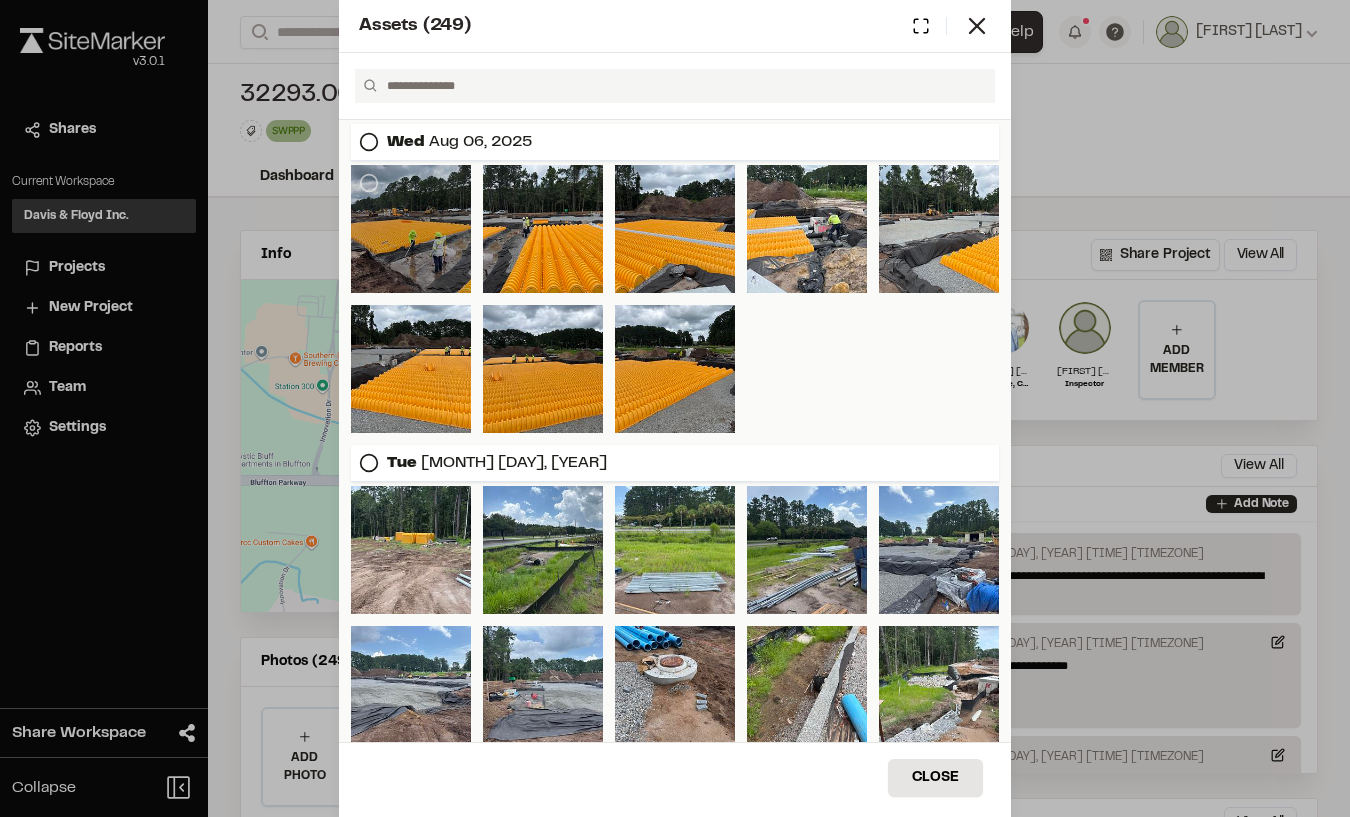 click at bounding box center (411, 229) 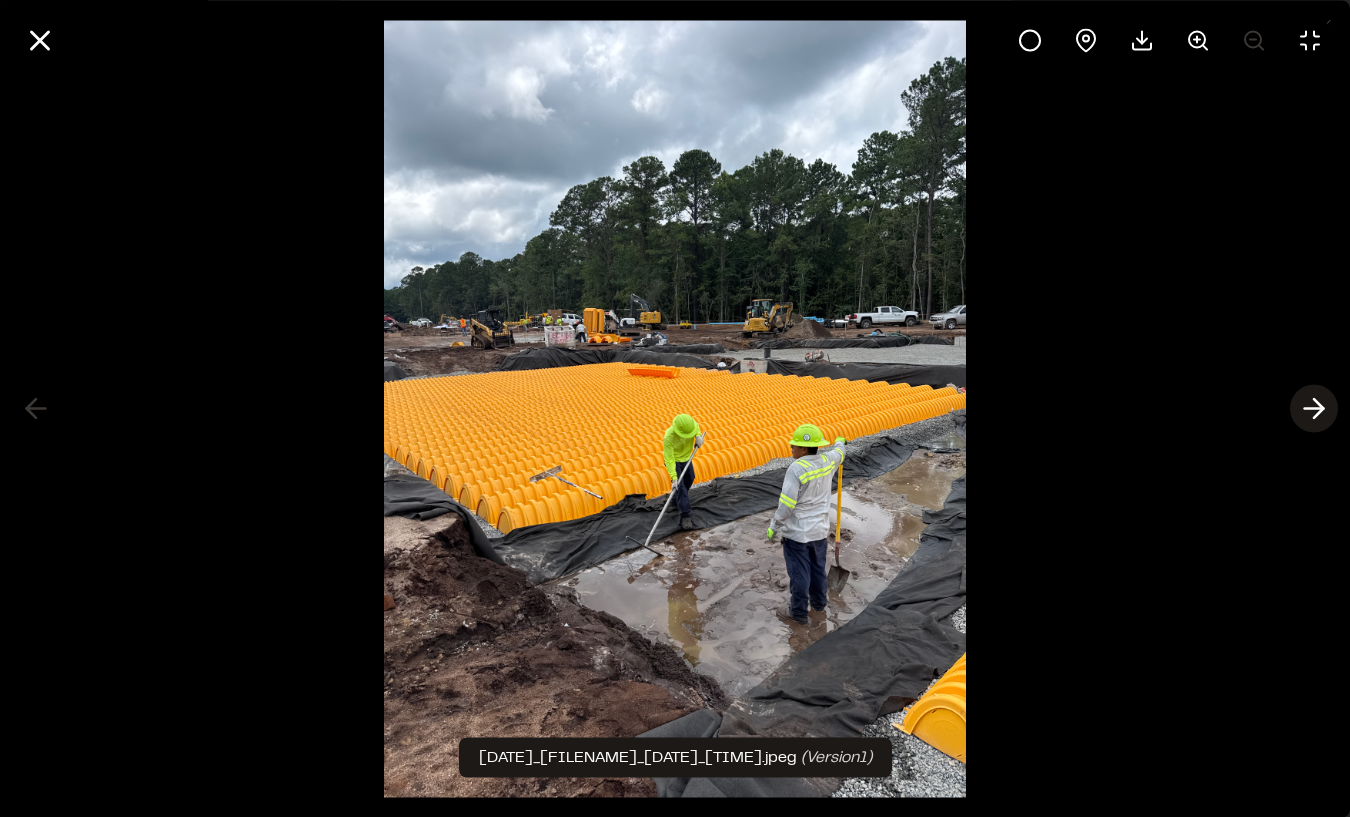 click 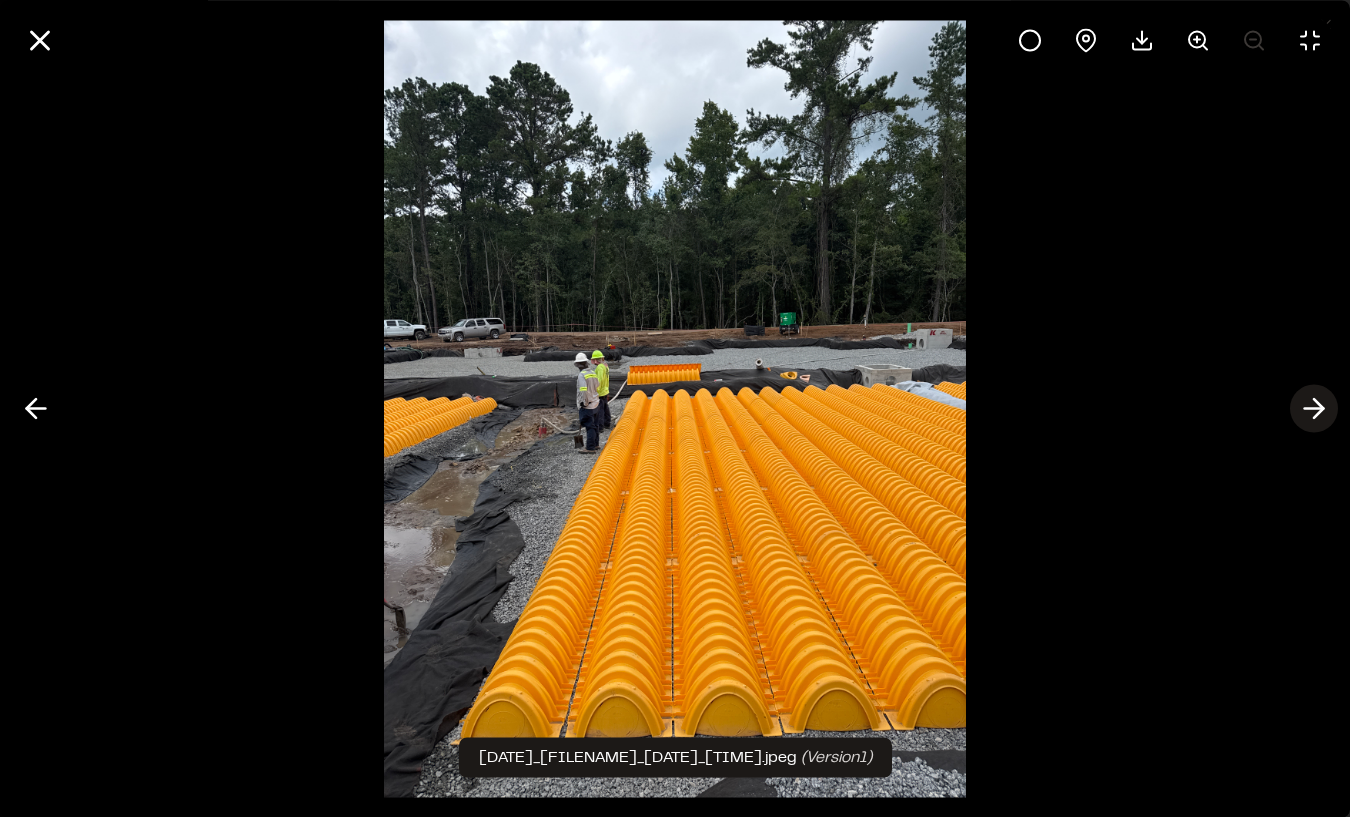 click 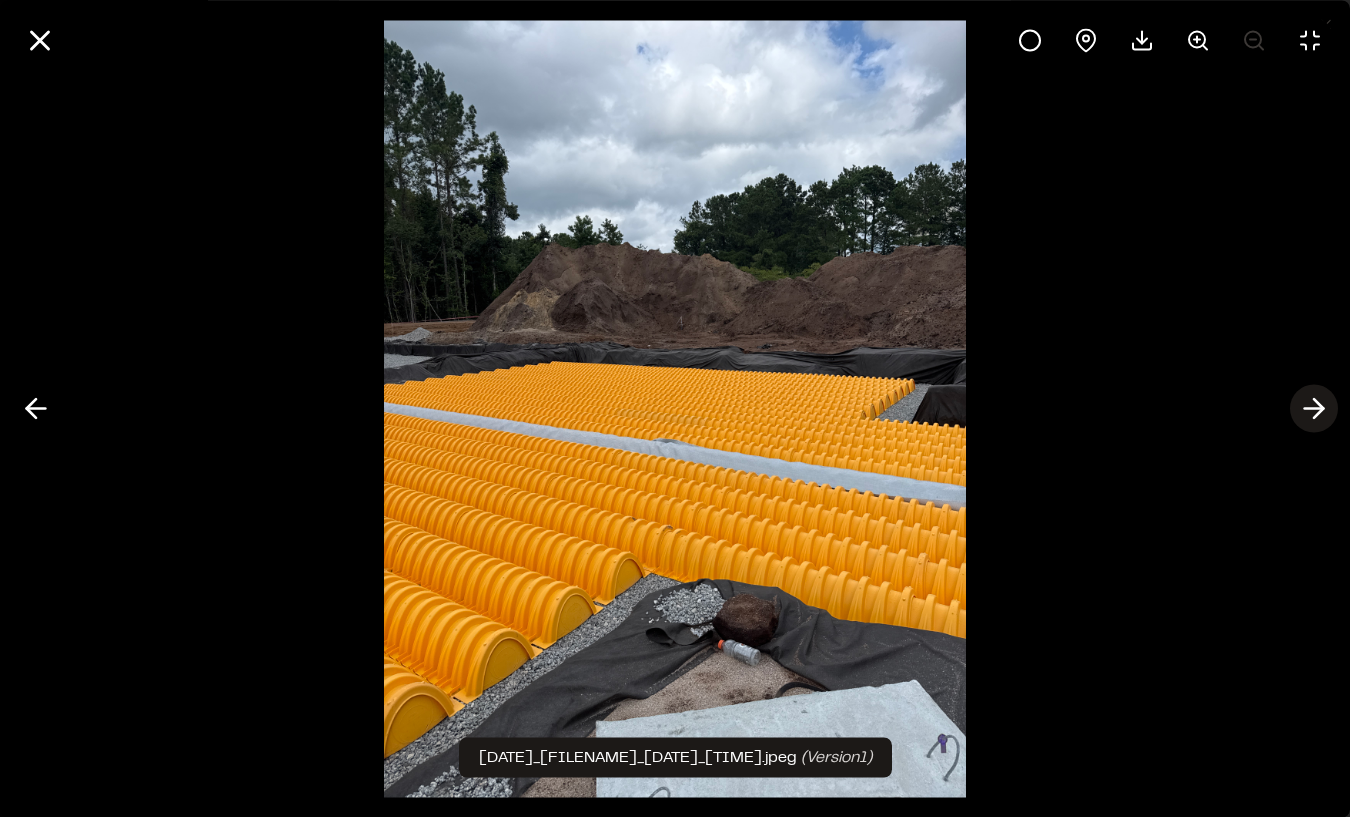 click 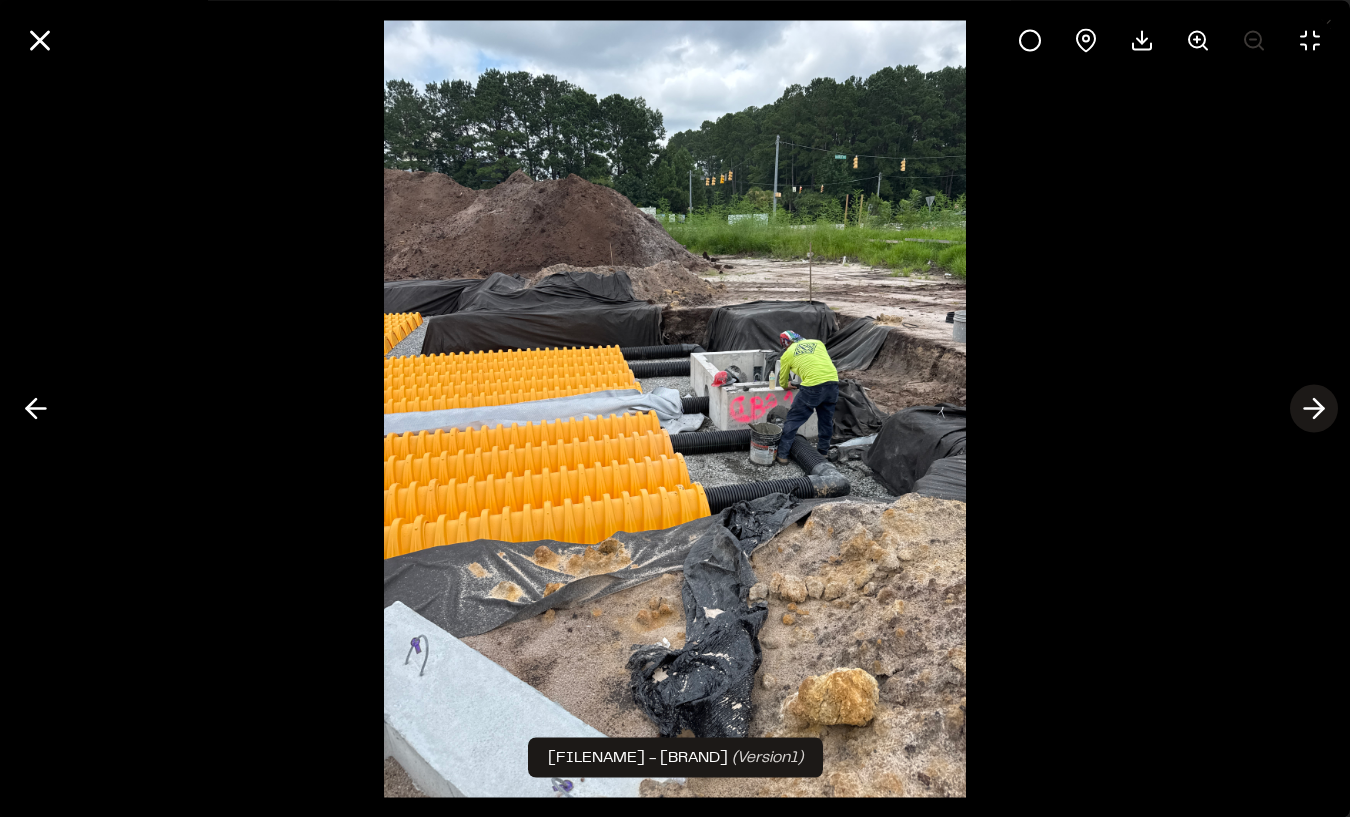 click 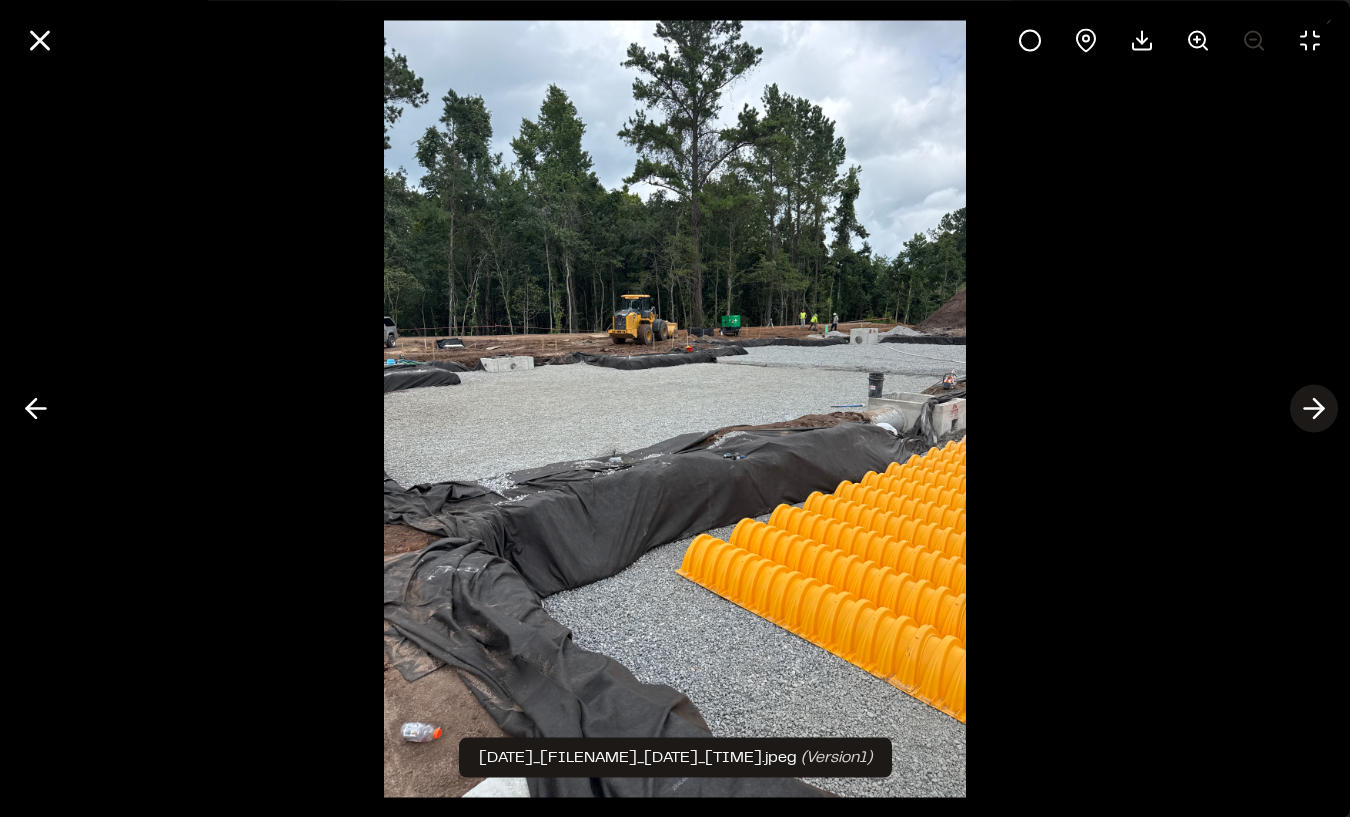 click 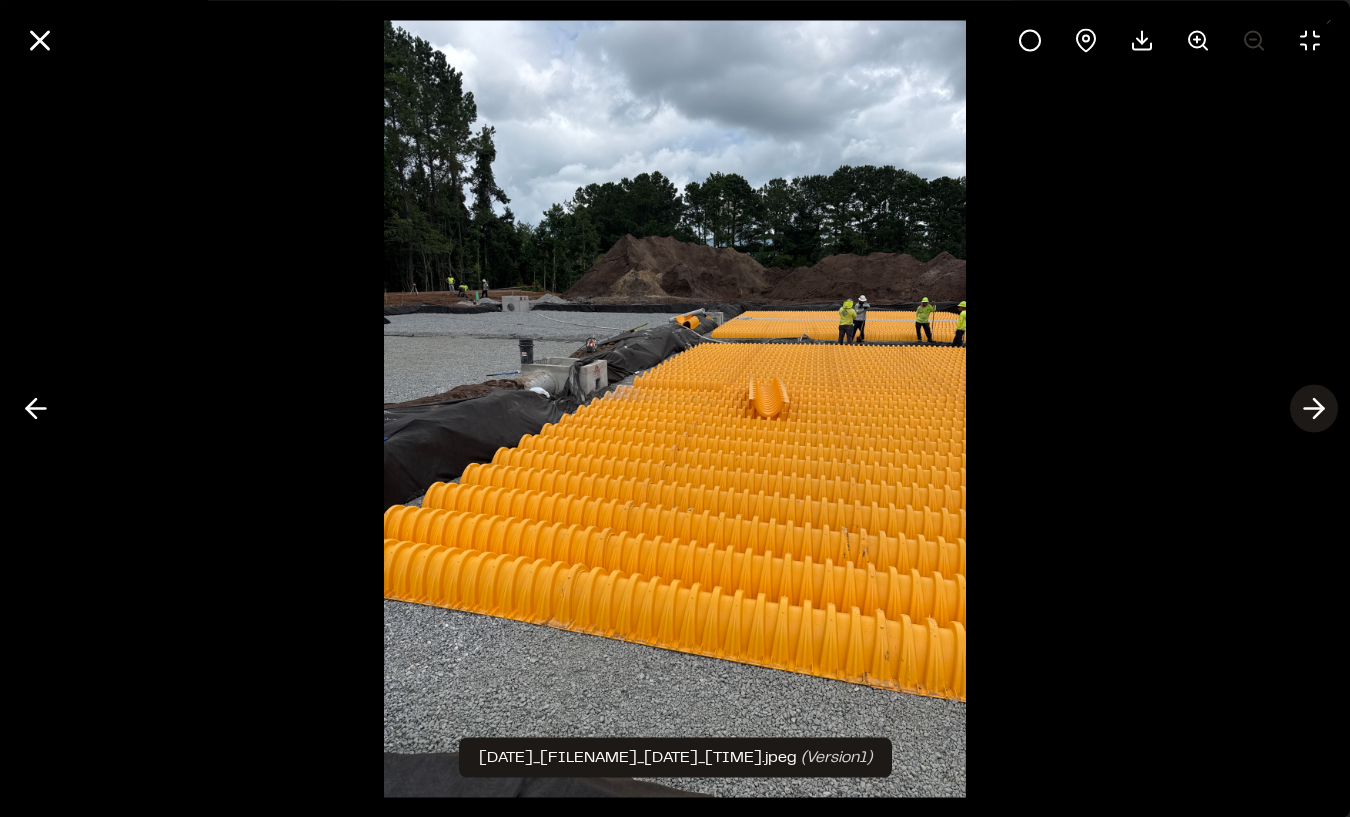 click 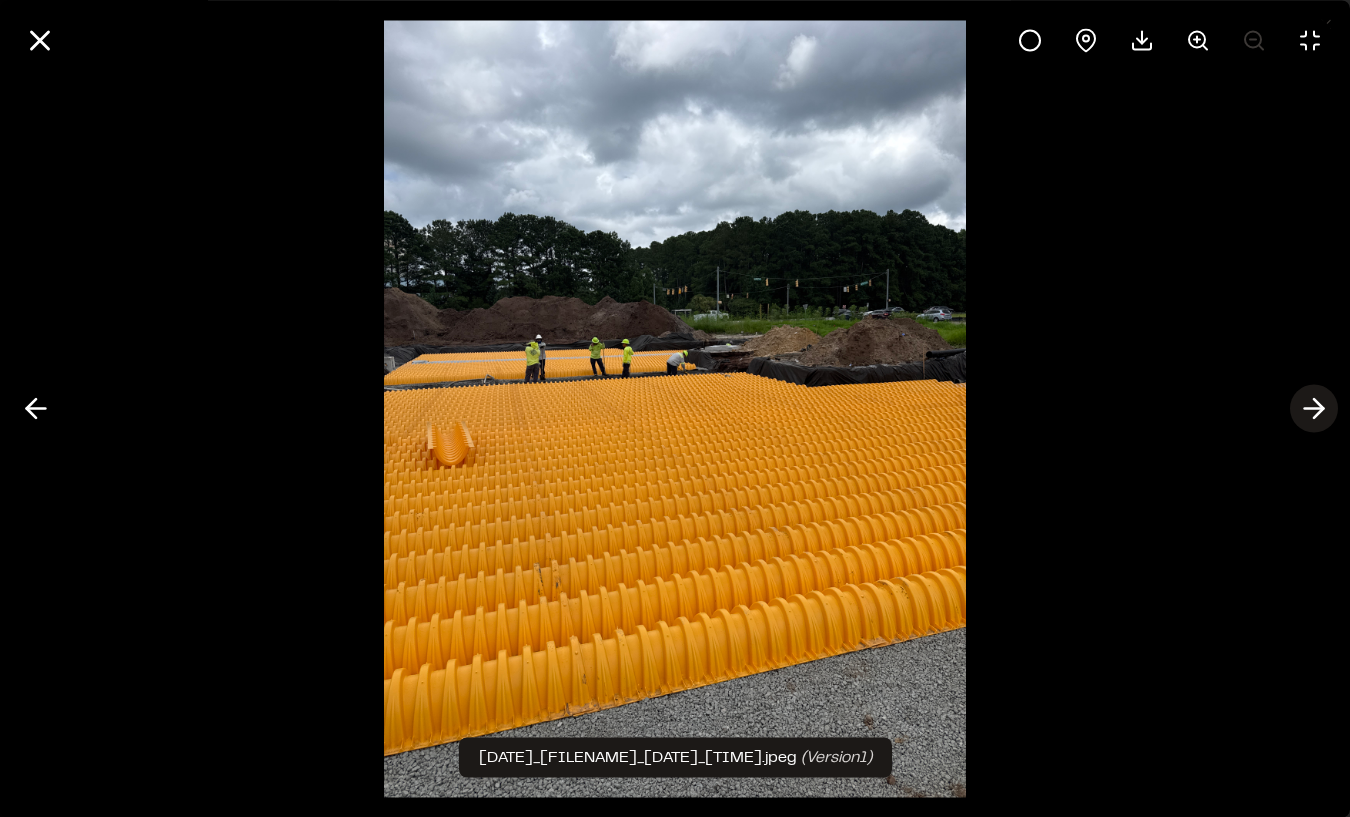click 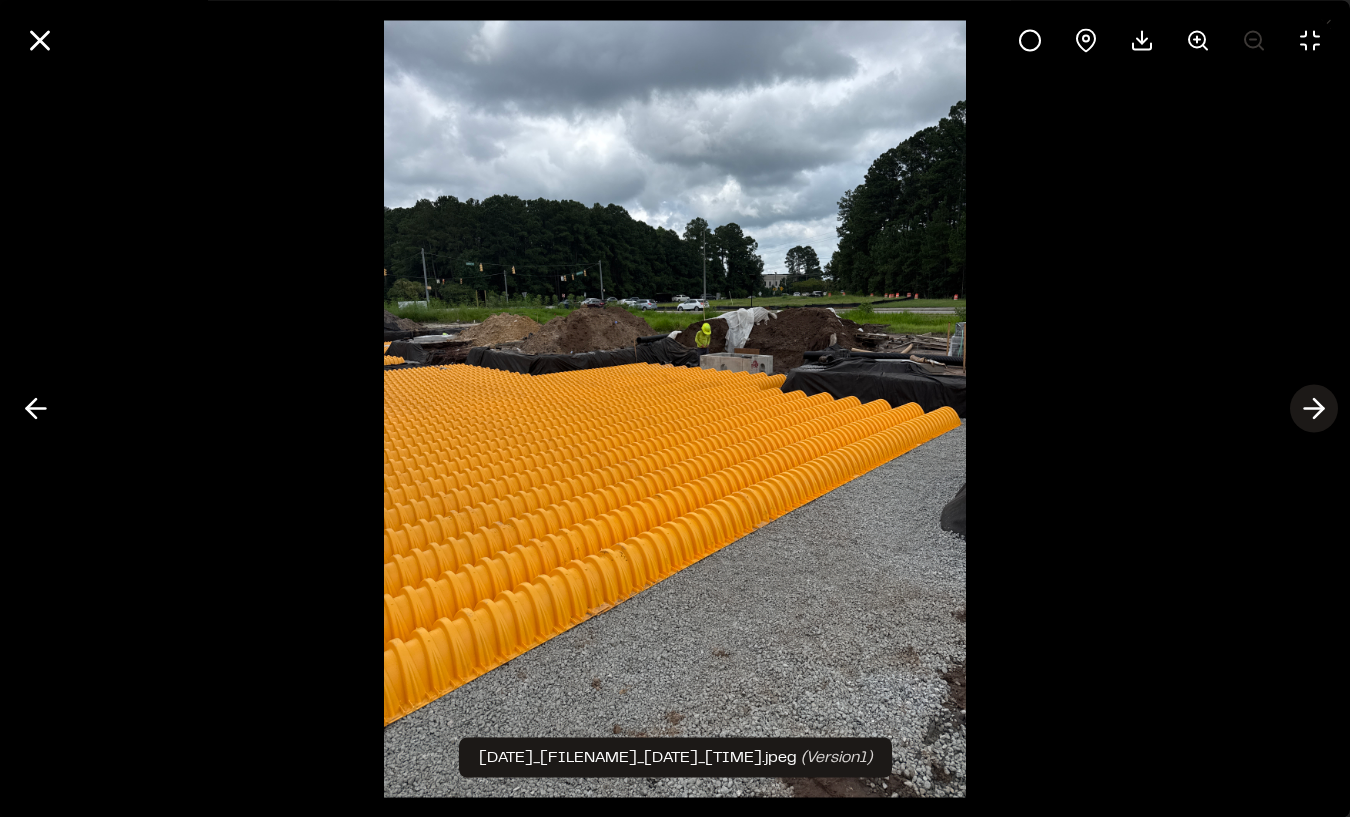 click 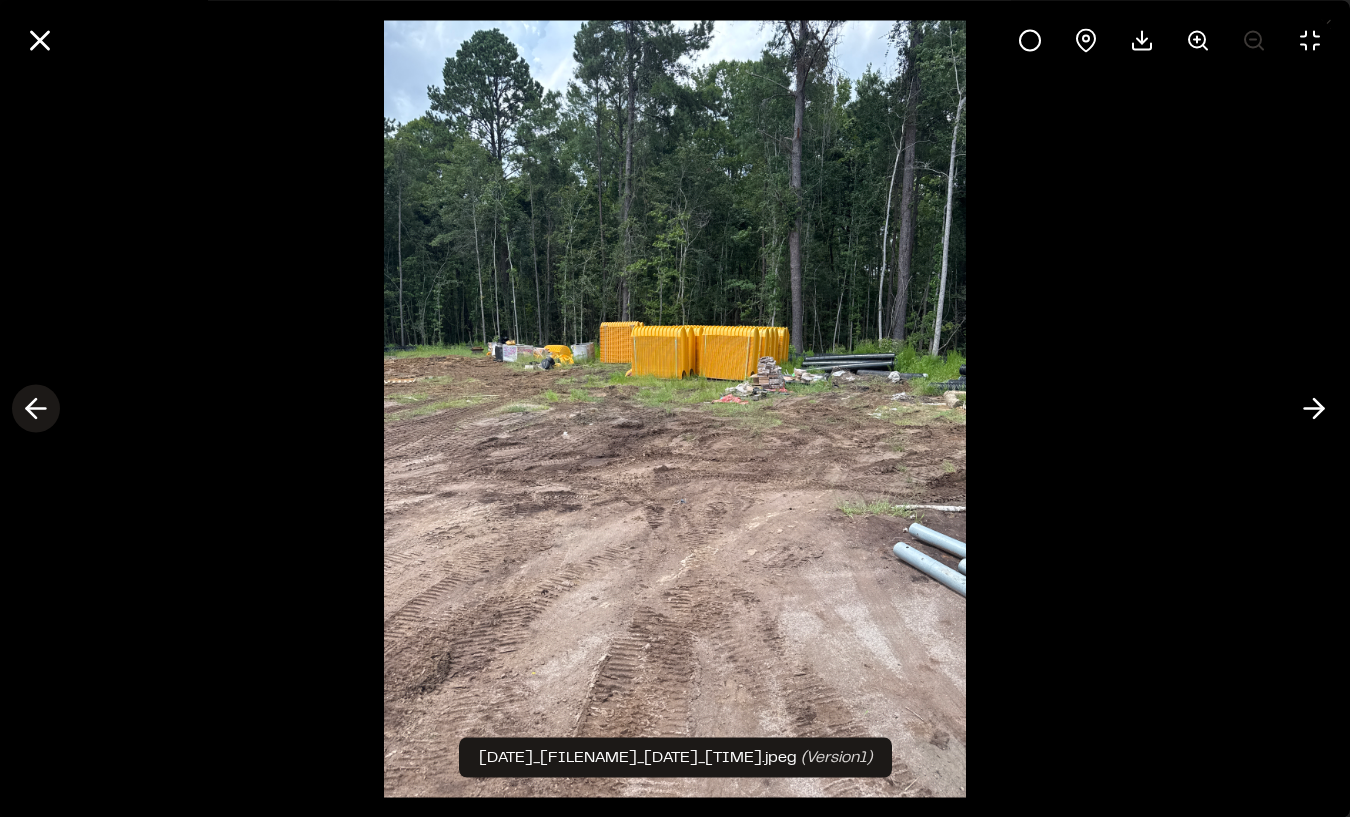 click 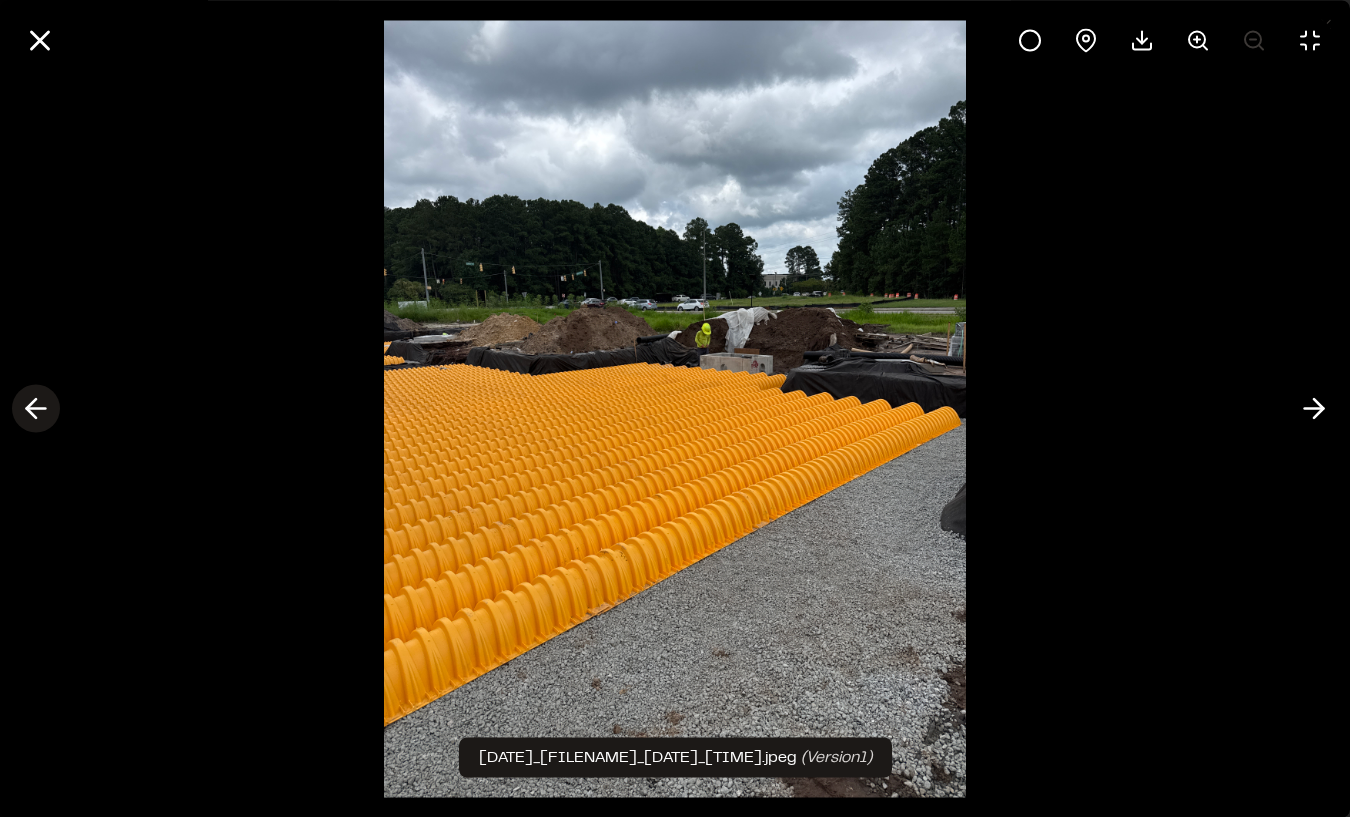 click 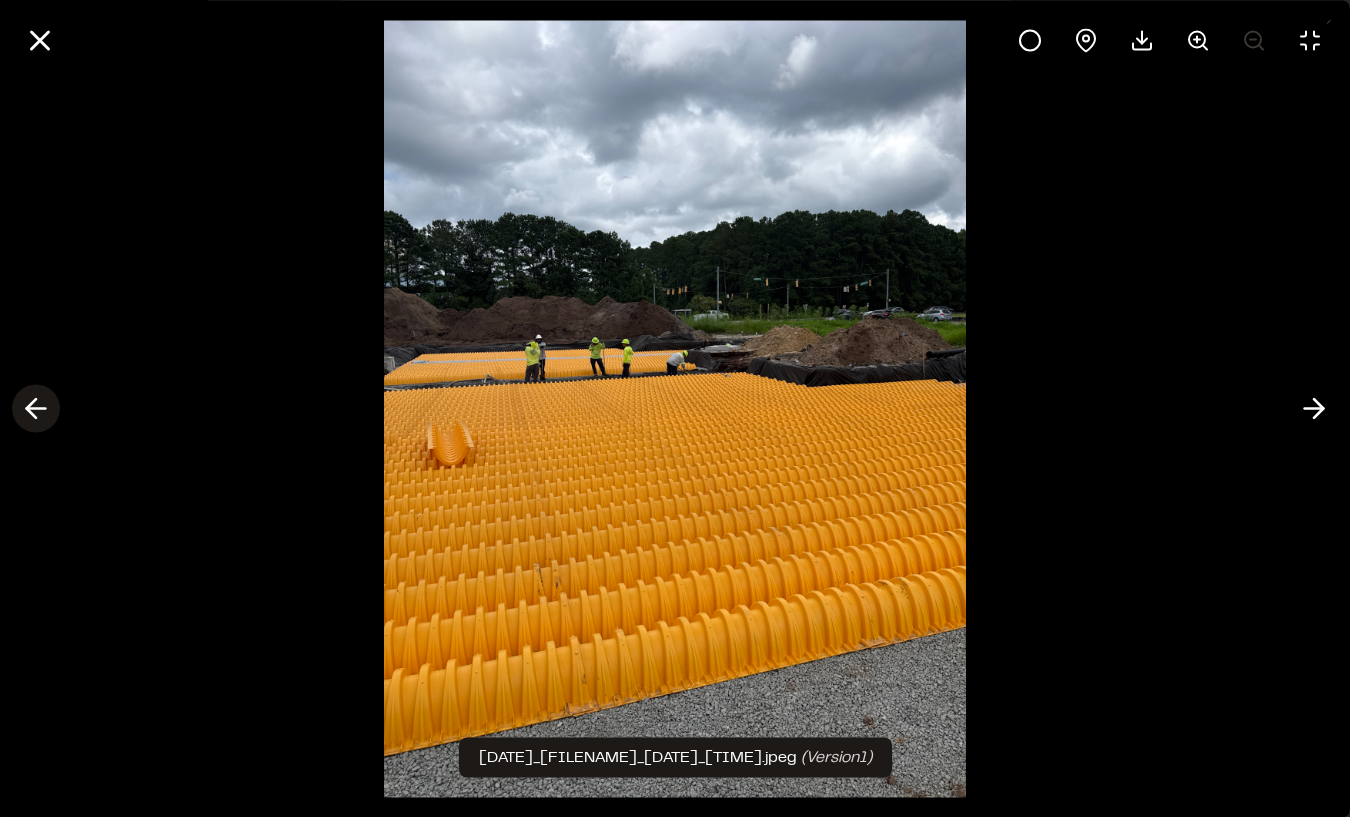 click 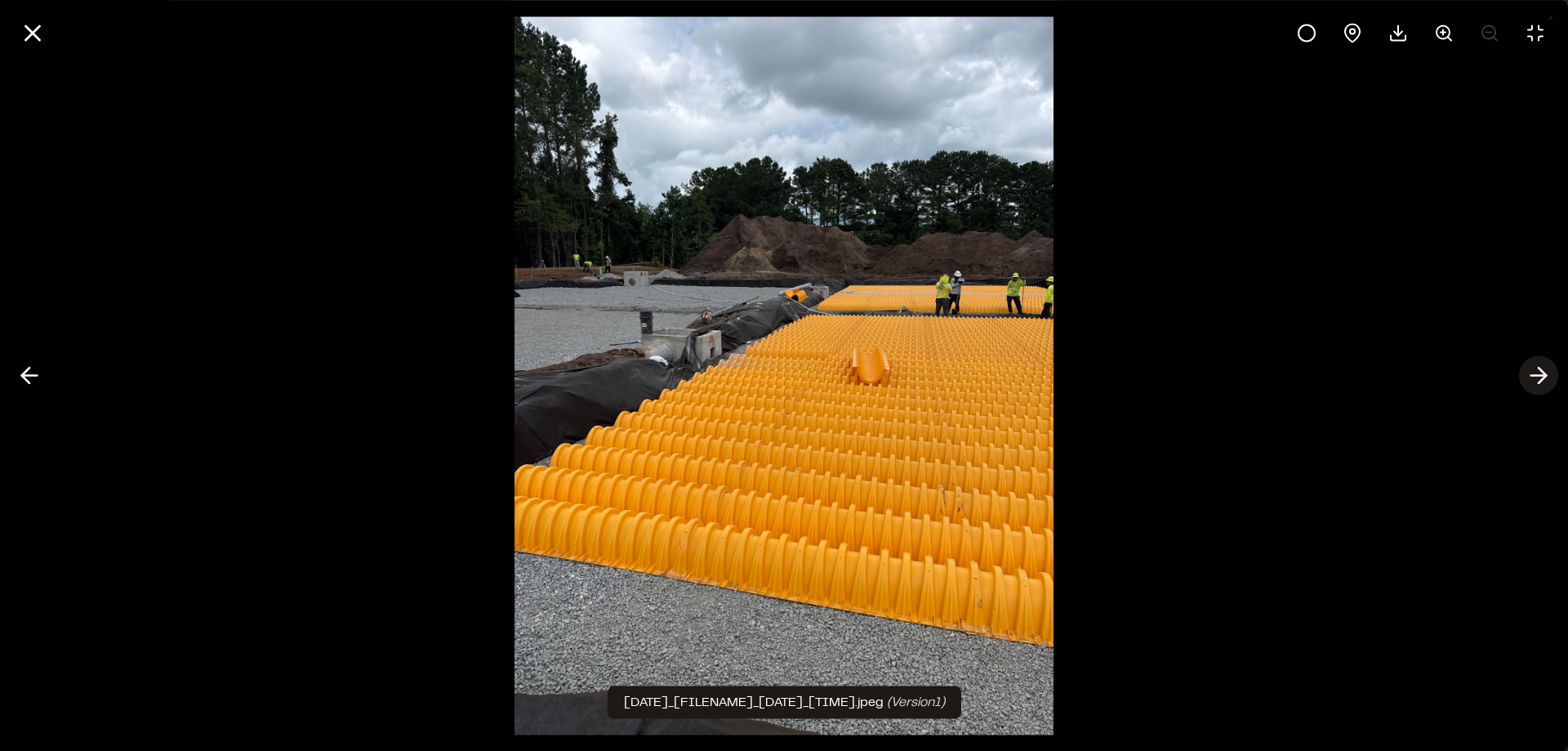 click 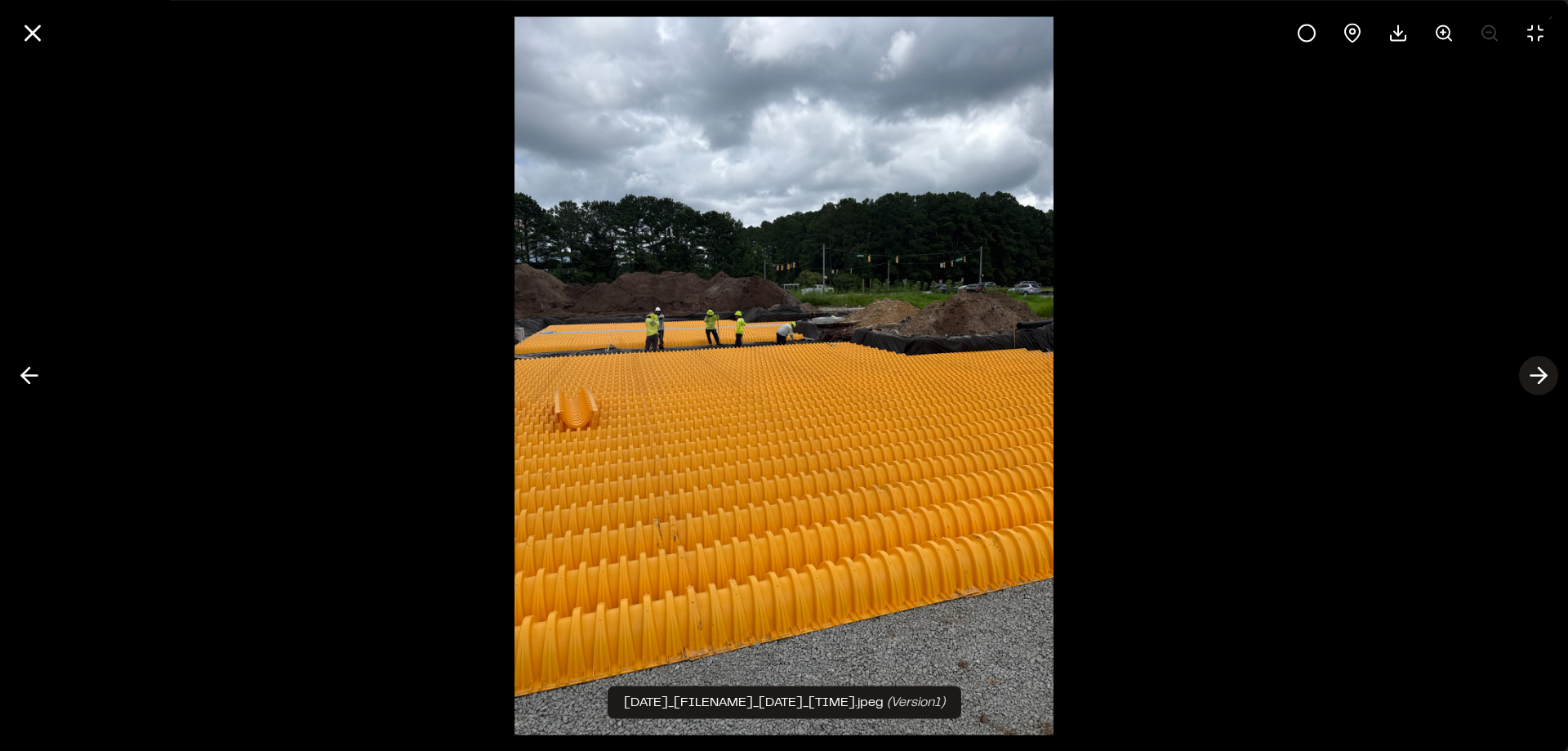 click 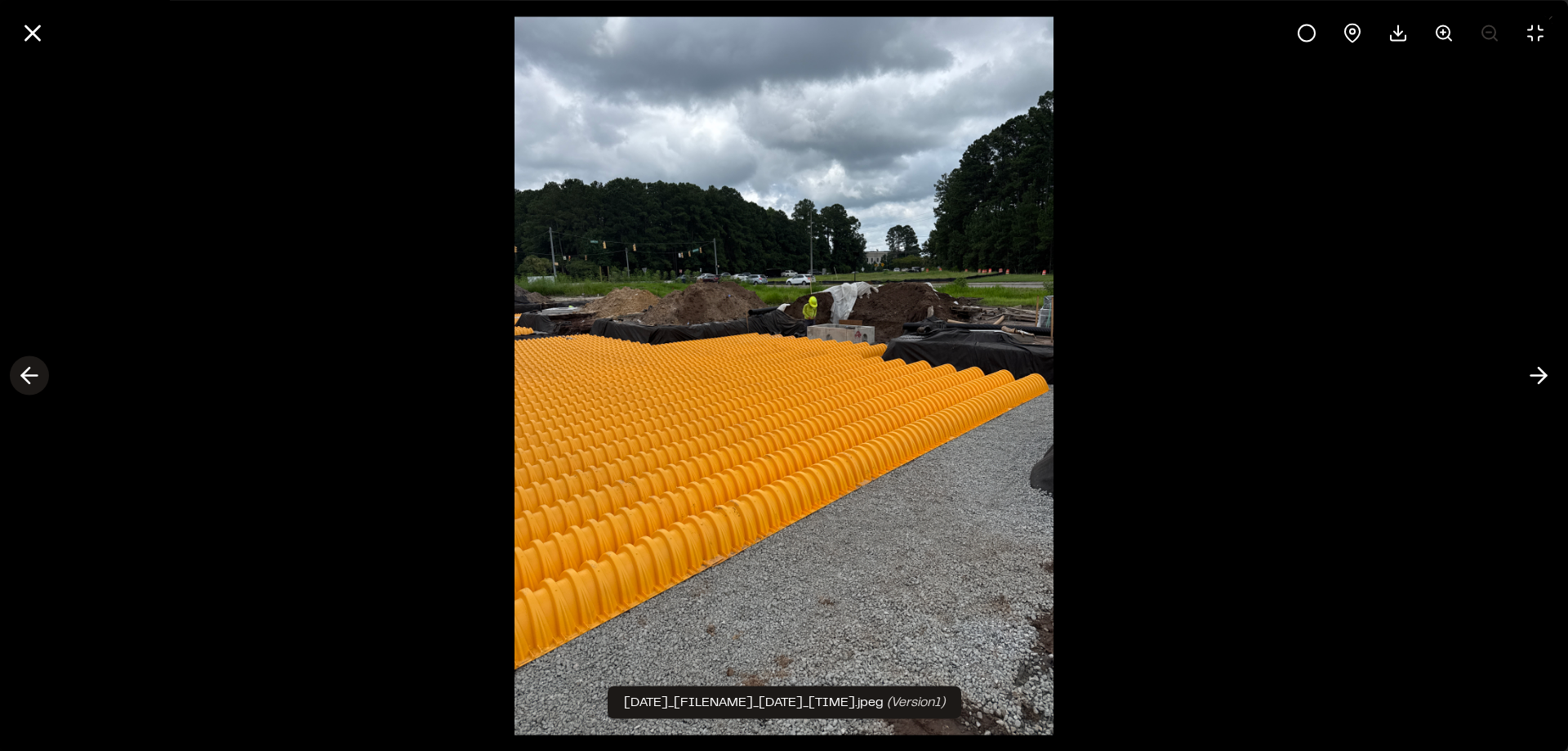 click 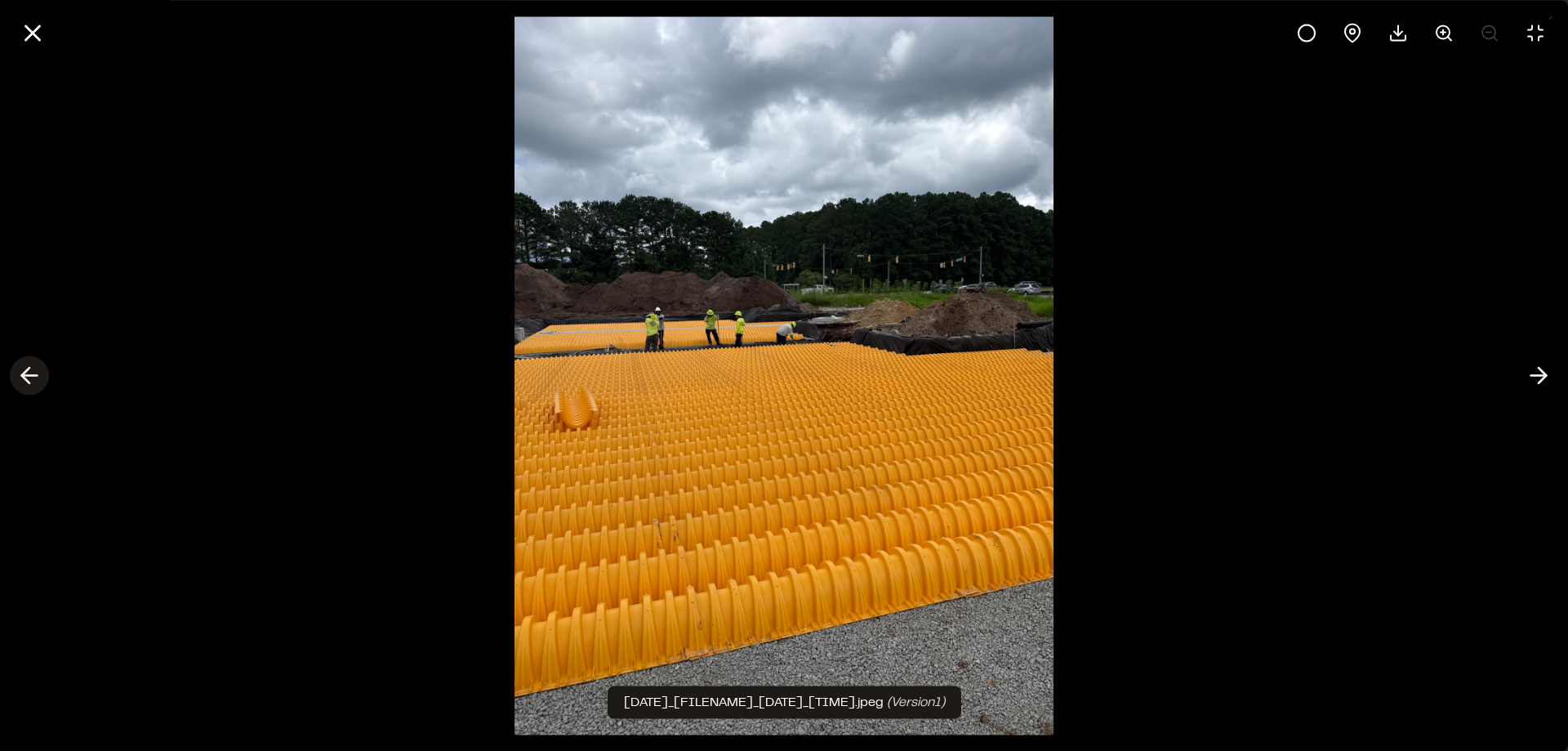 click 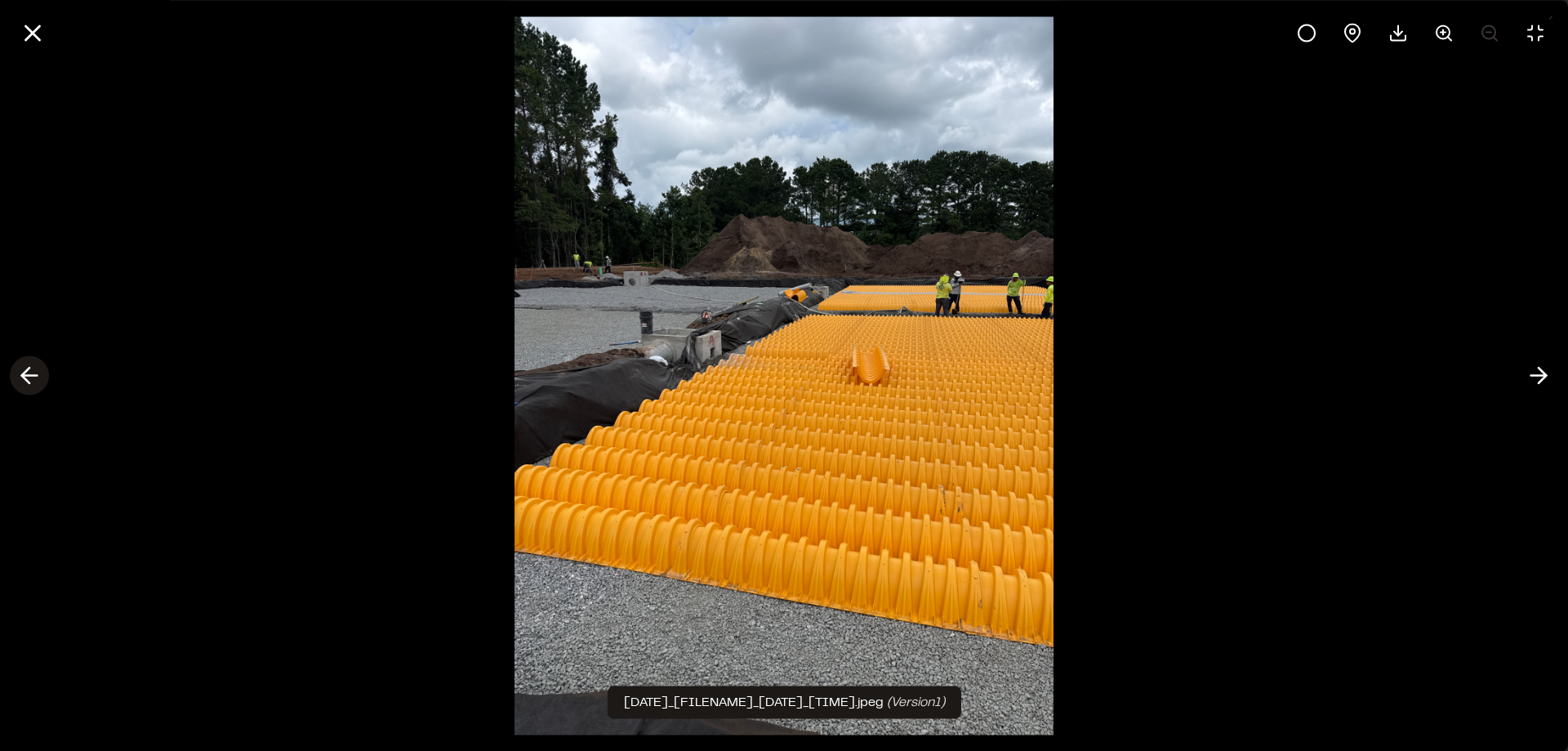click 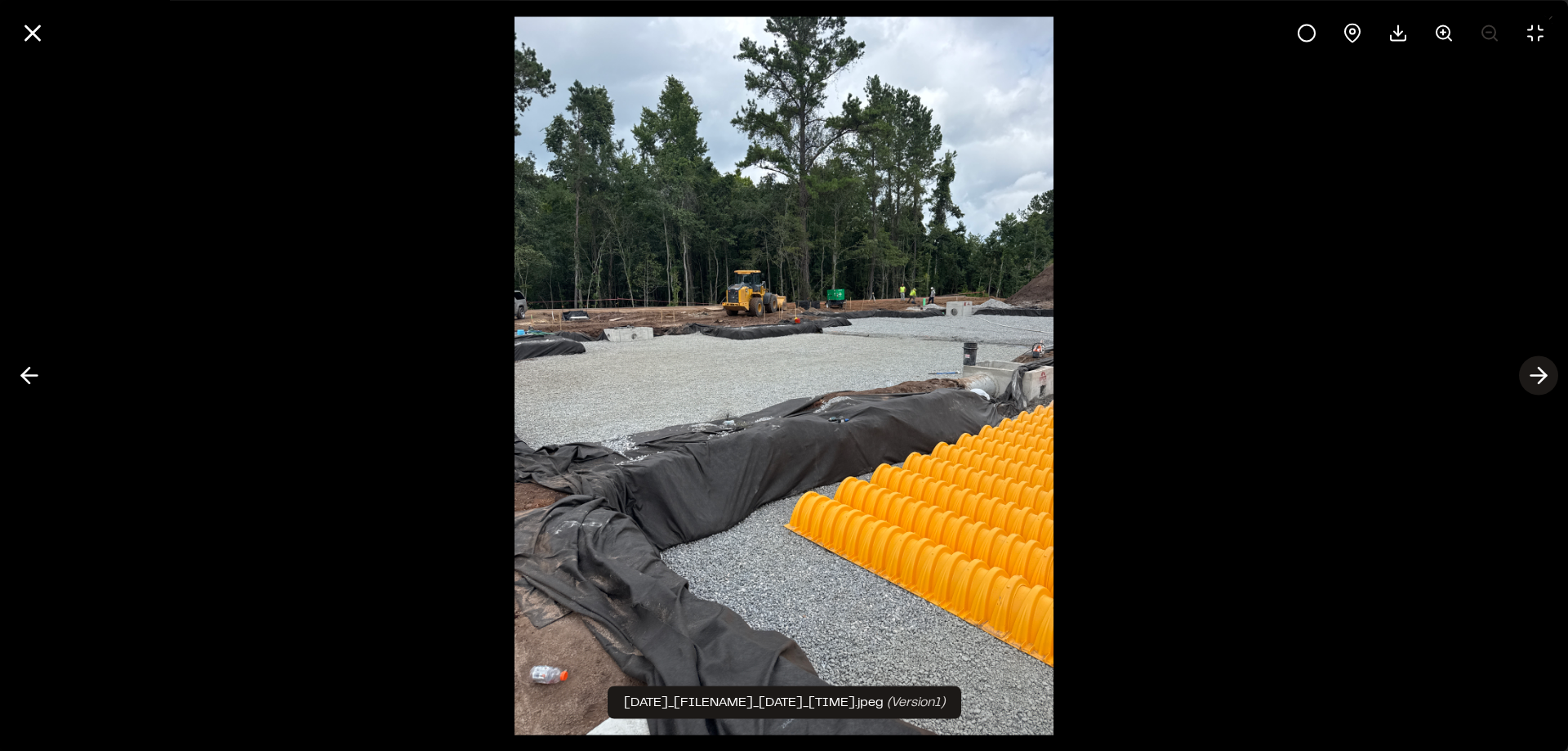click 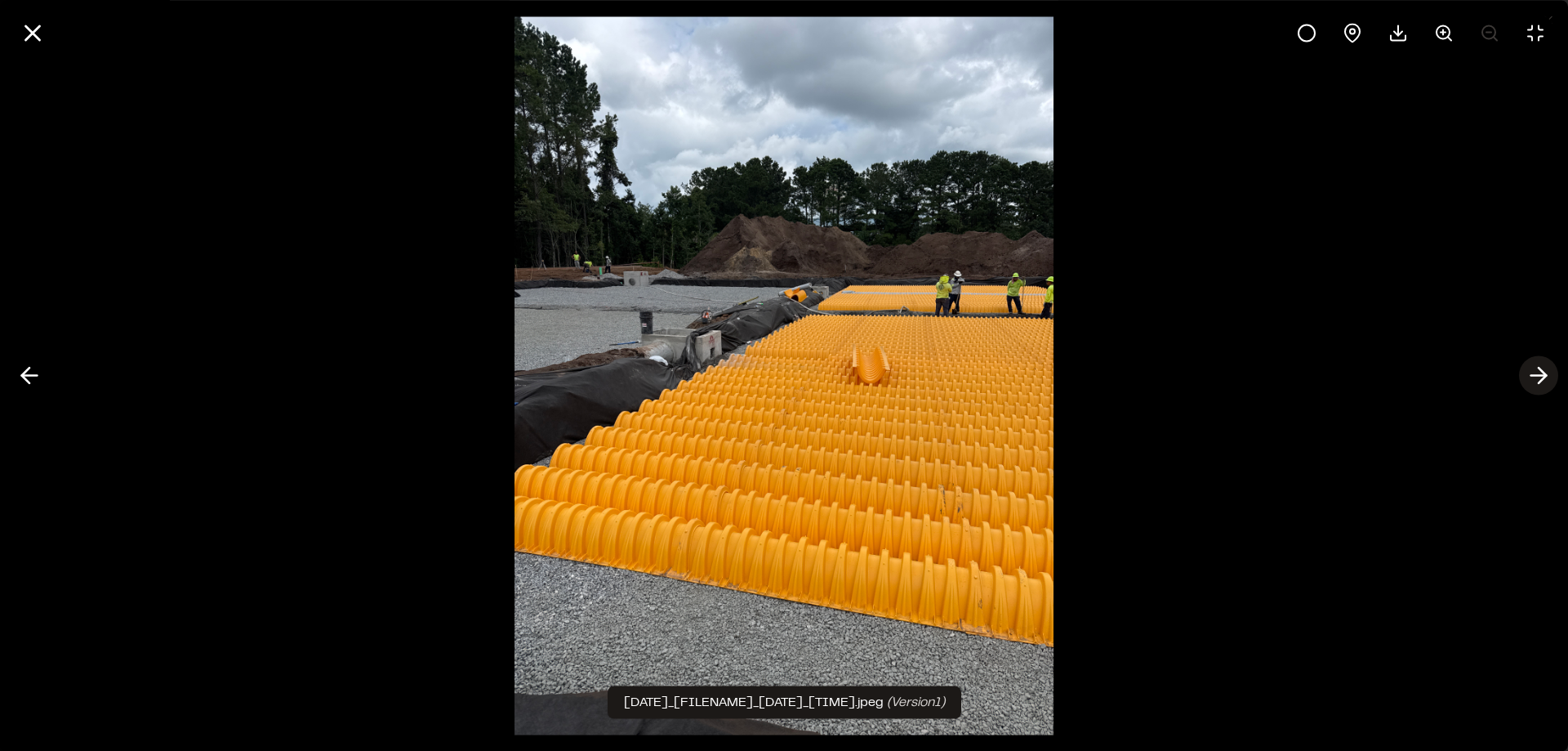 click 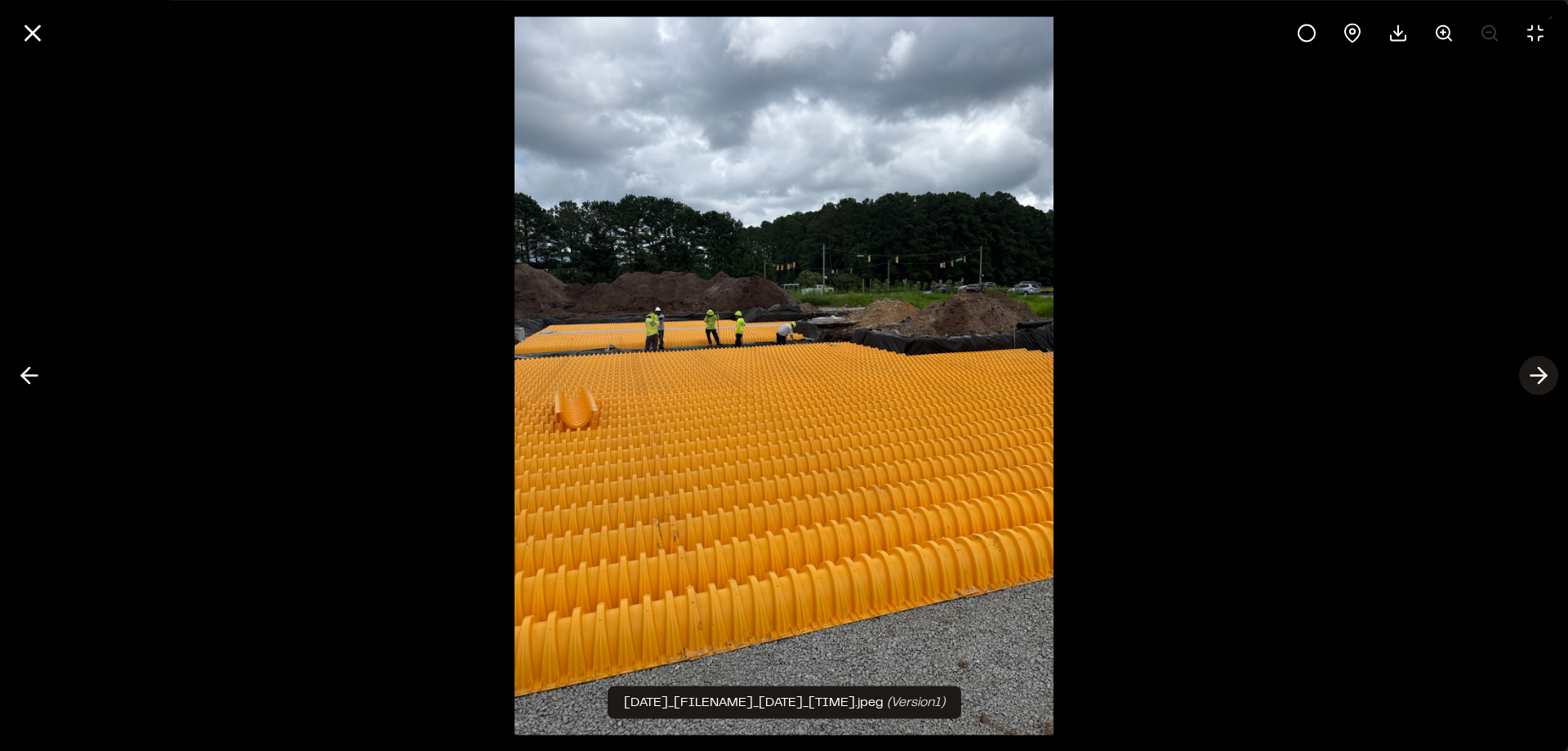 click 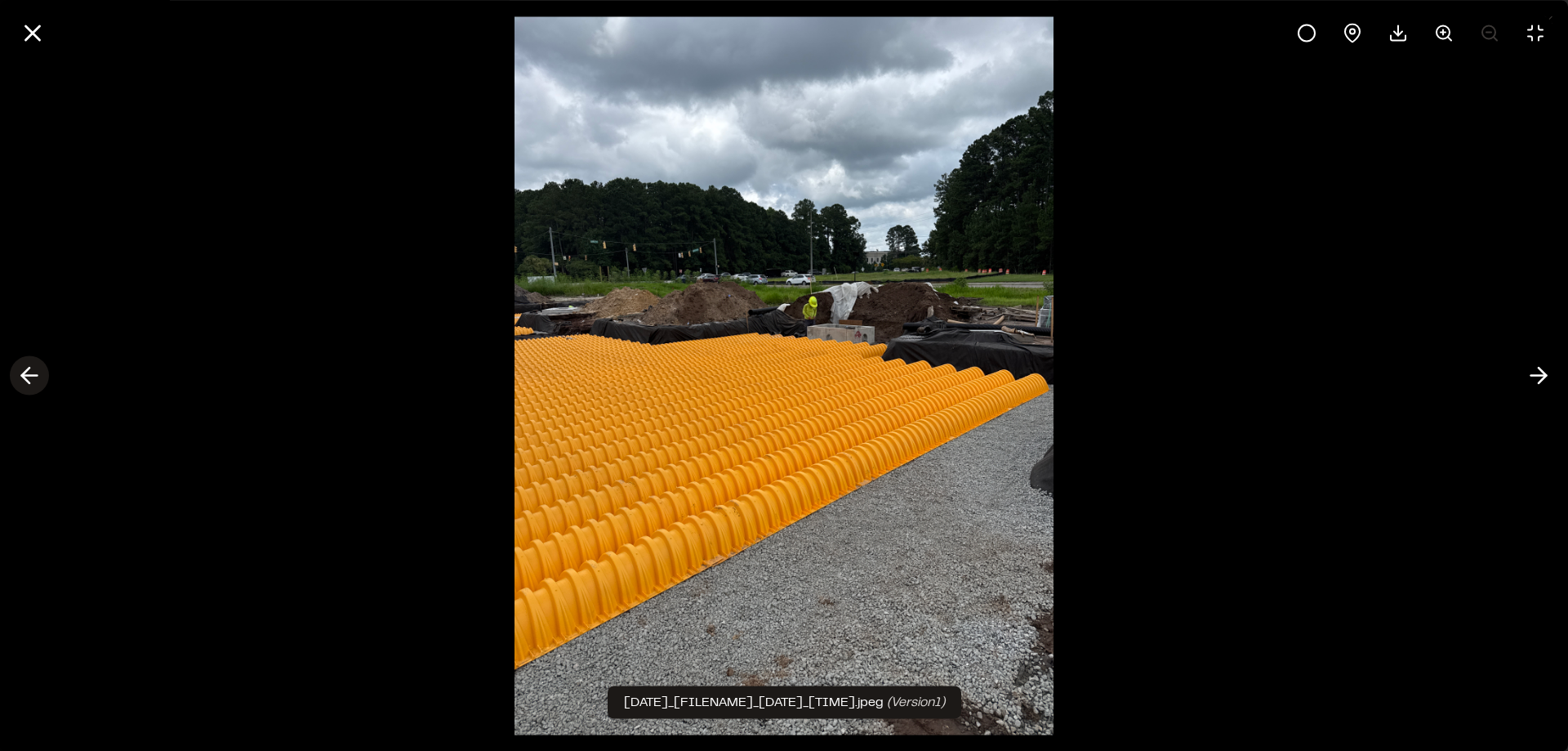 click 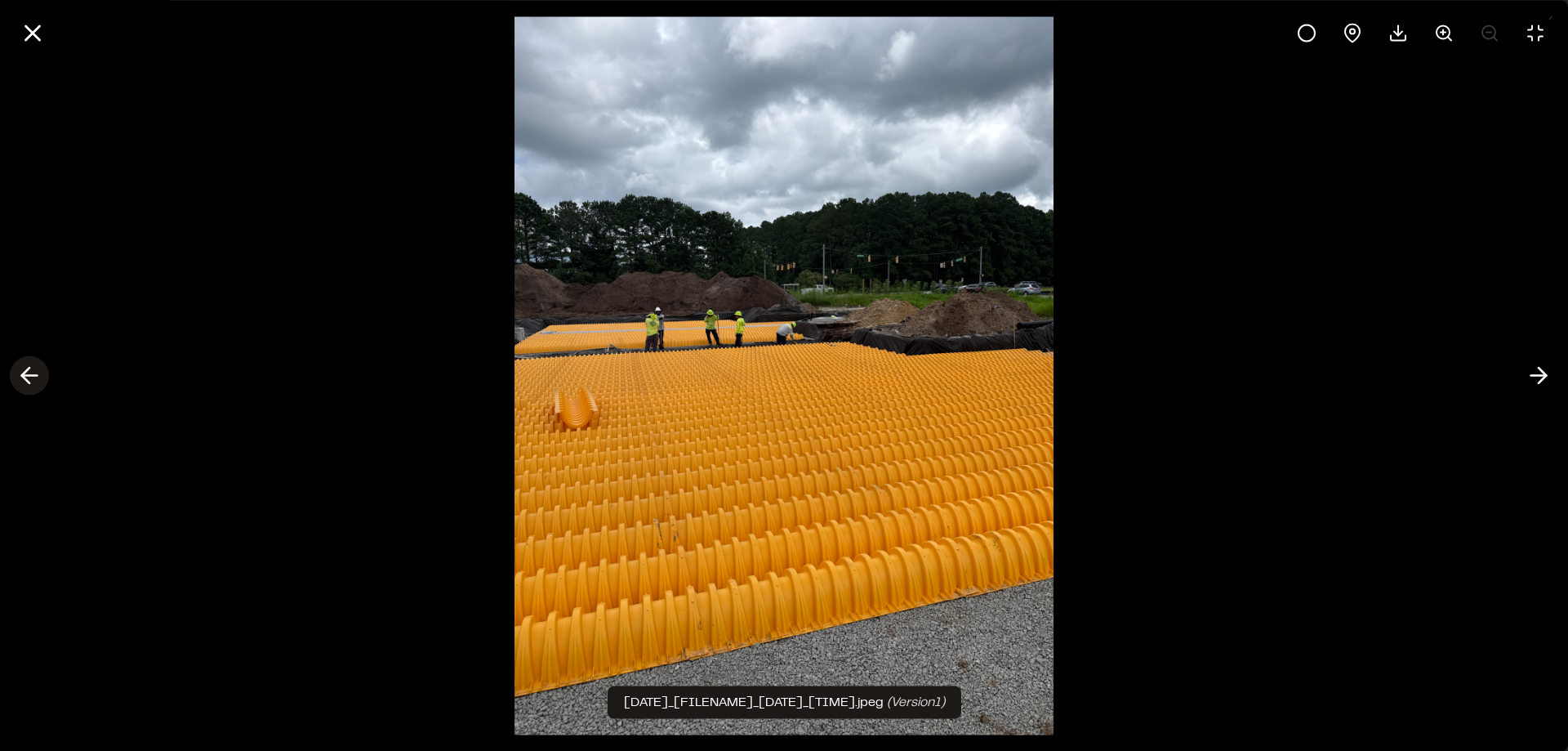 click 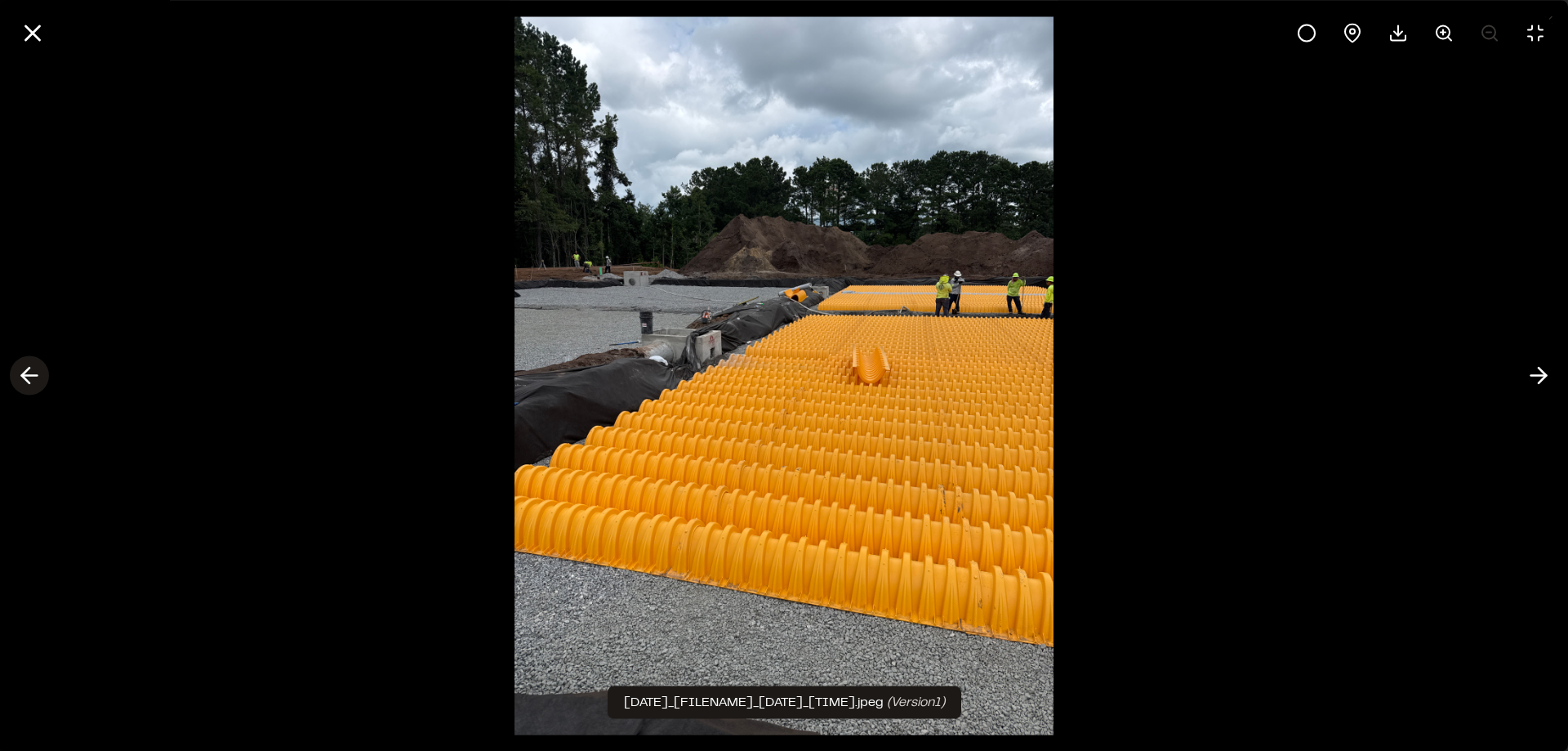 click 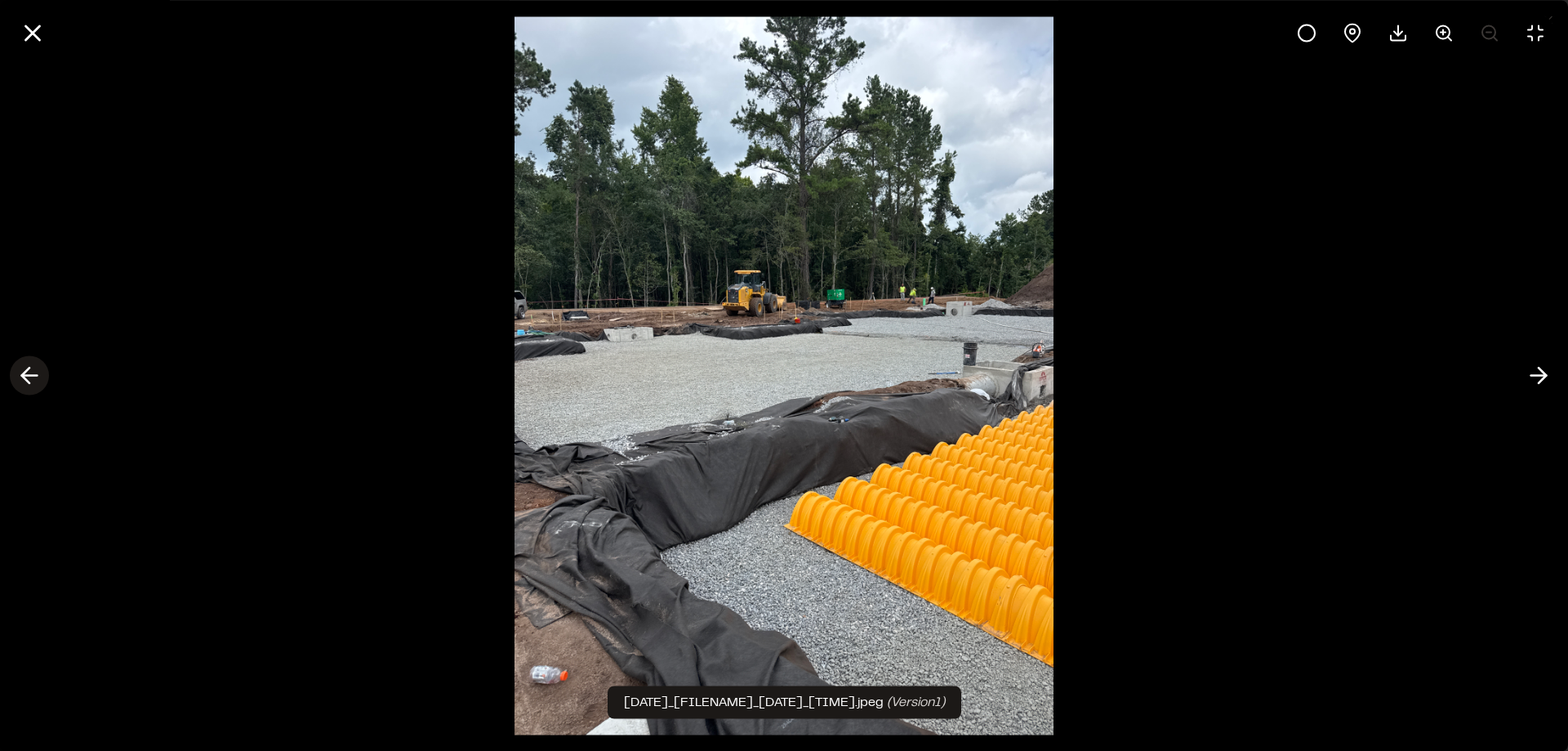 click 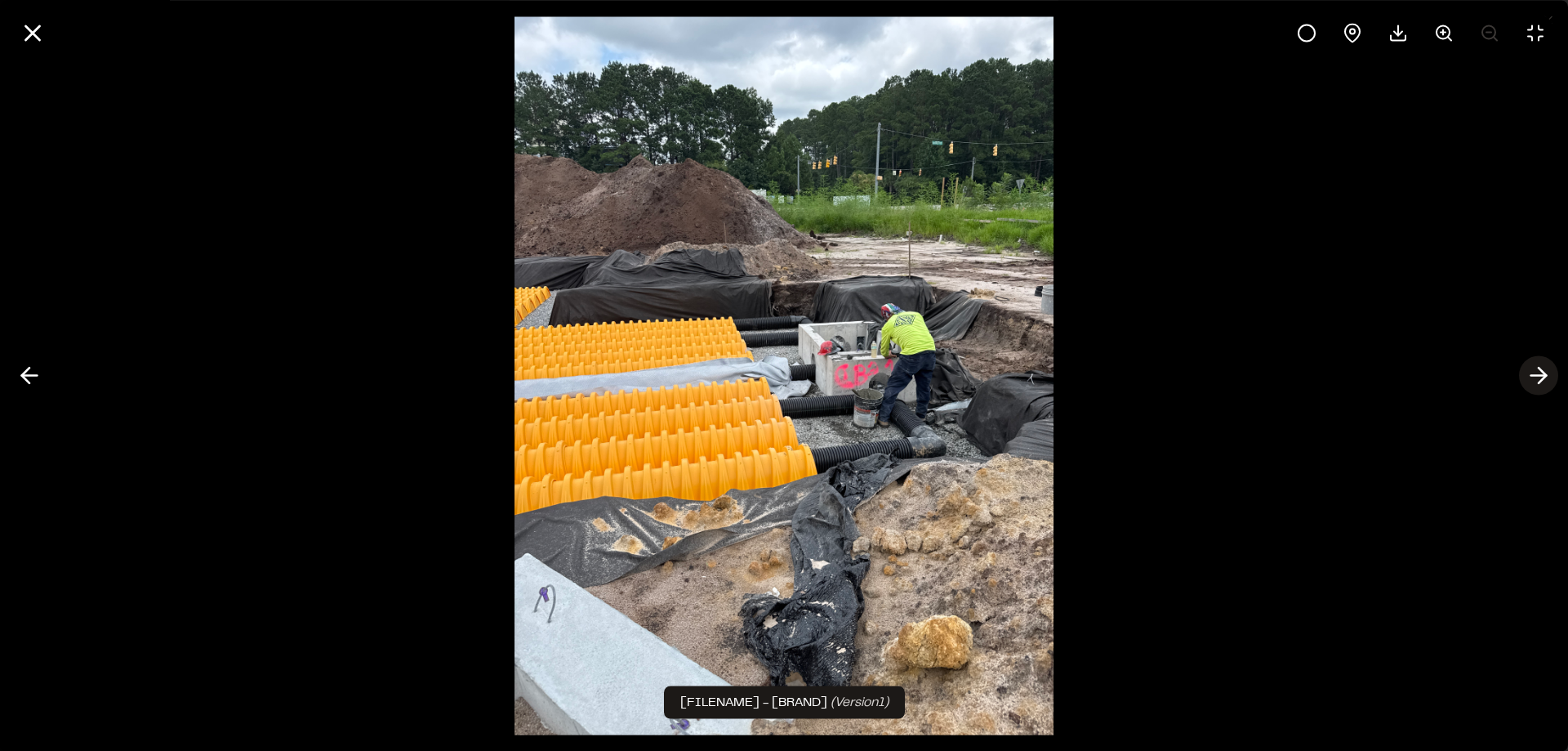 click 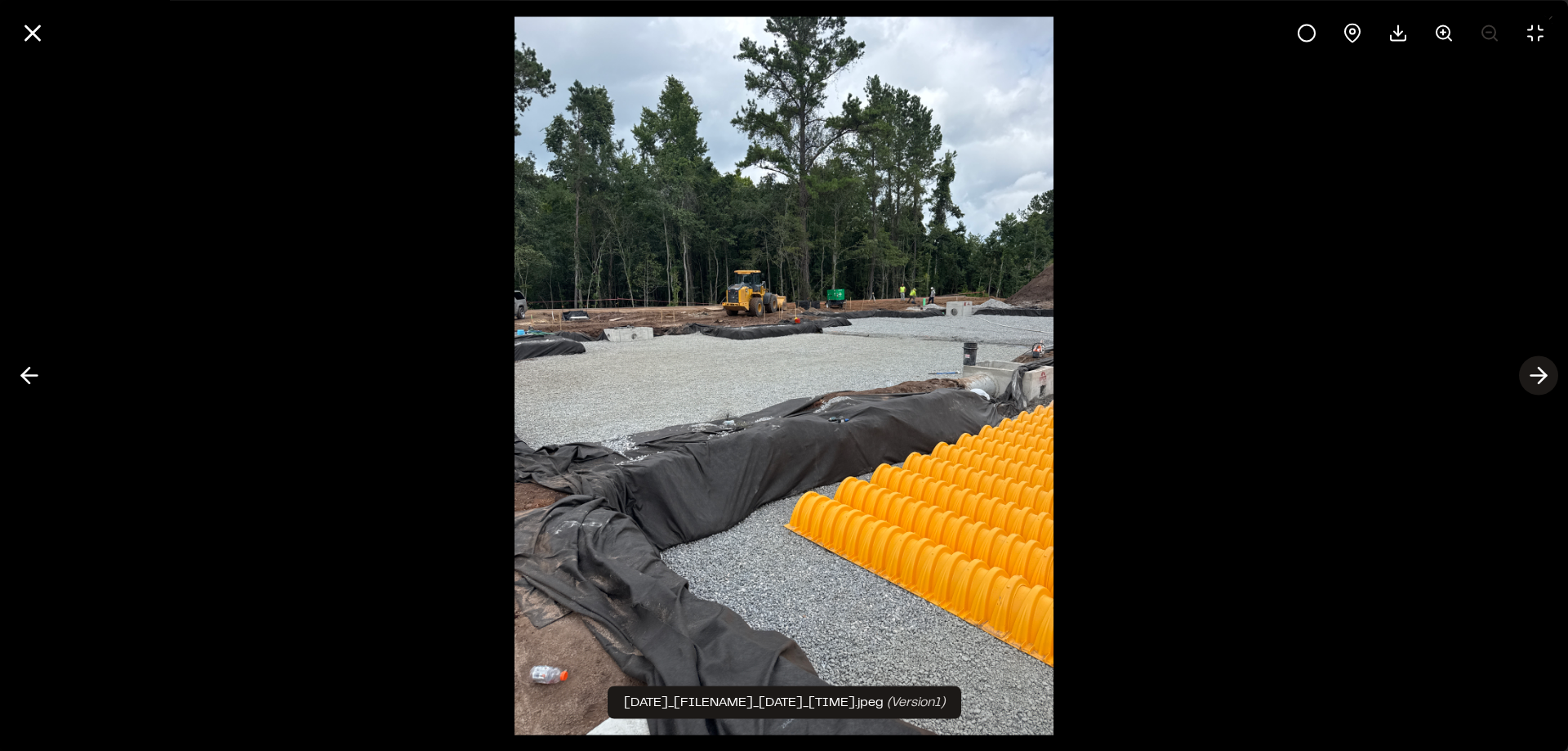 click 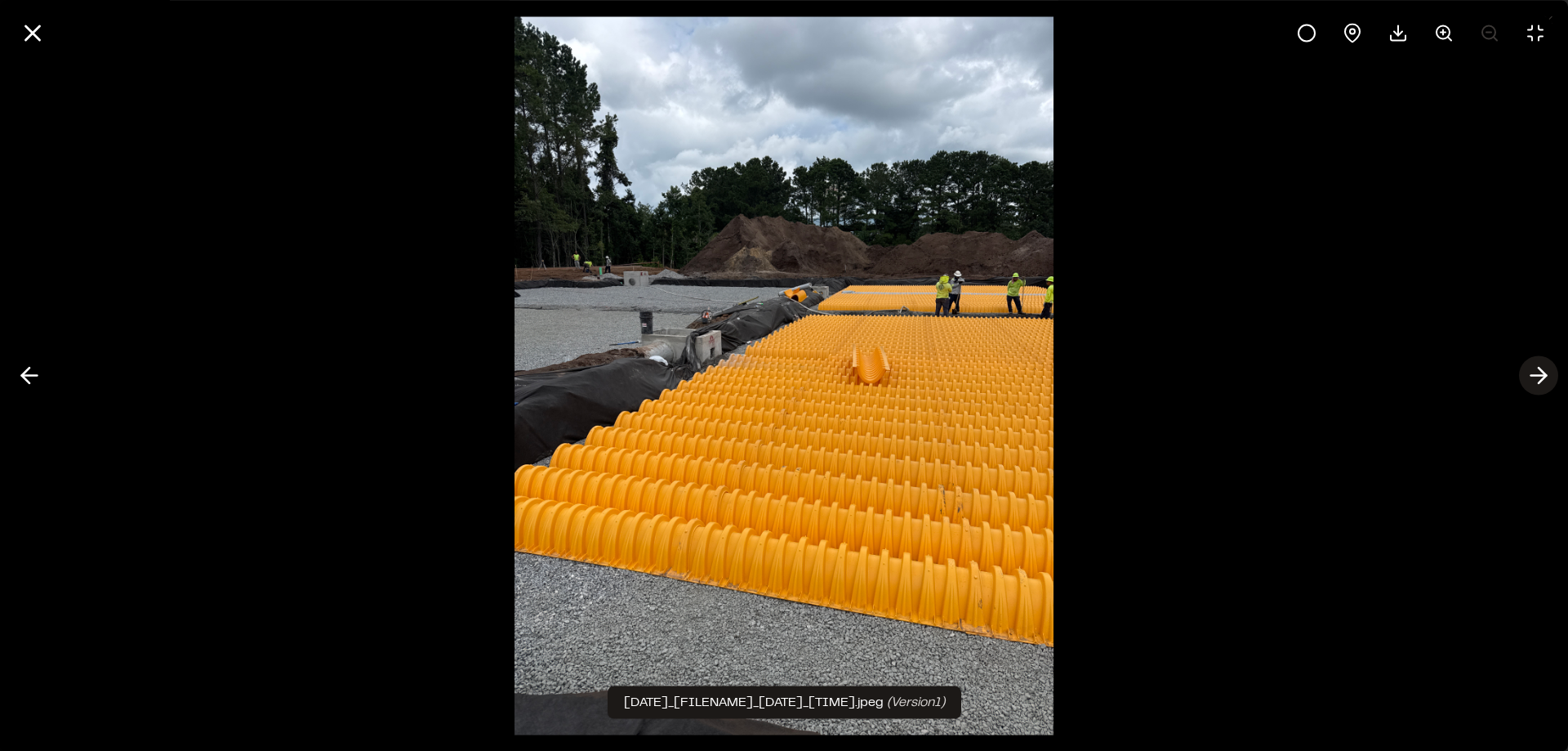 click 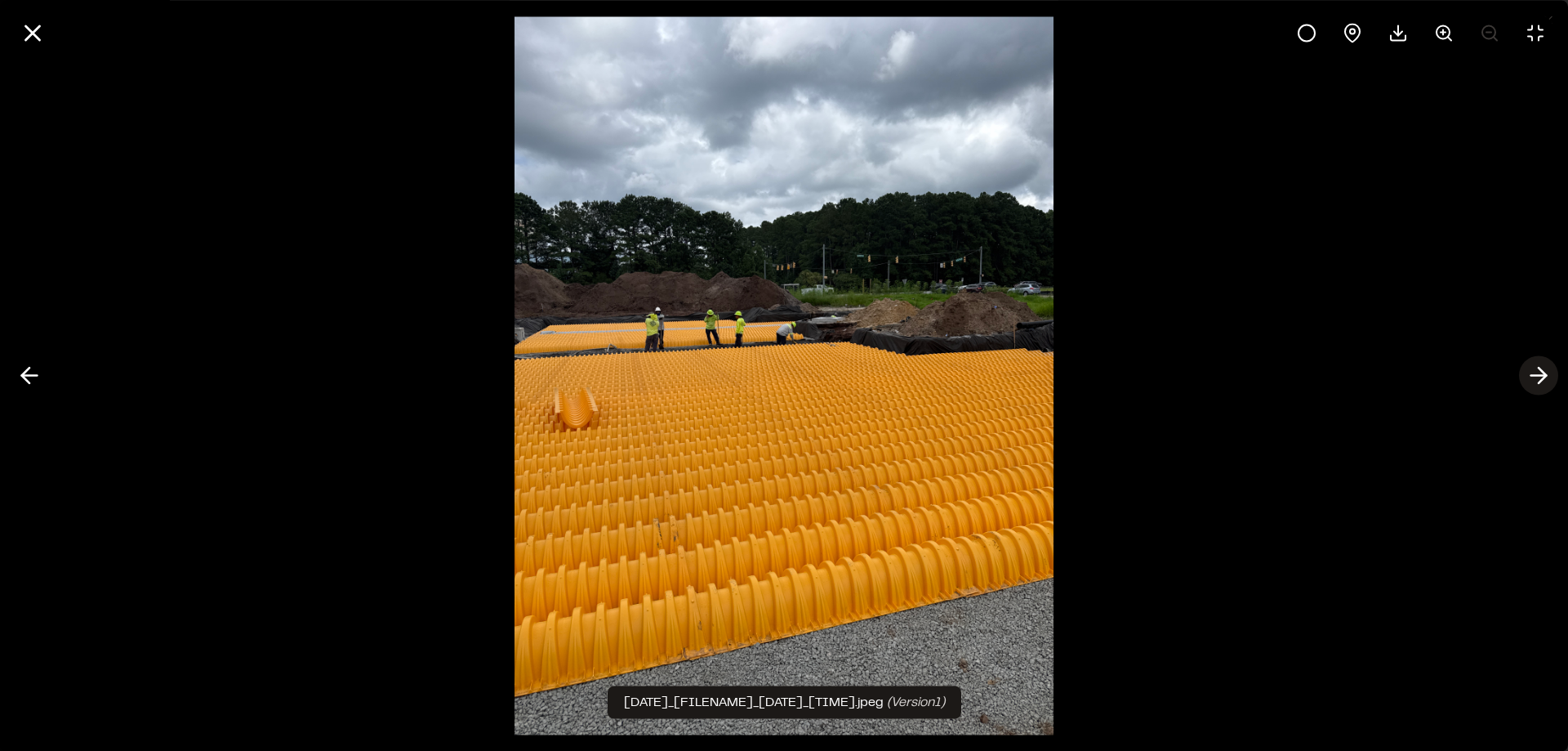 click 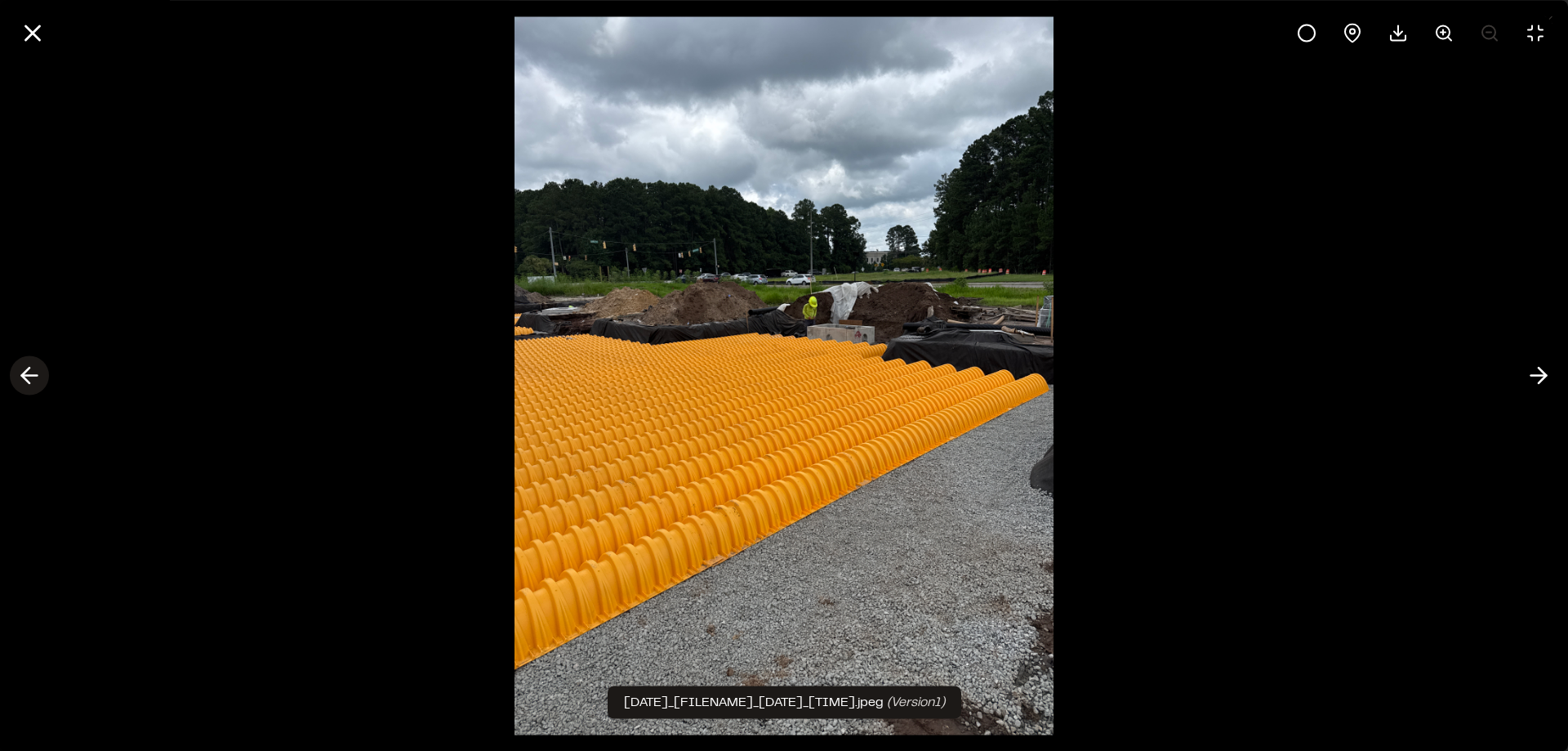 click 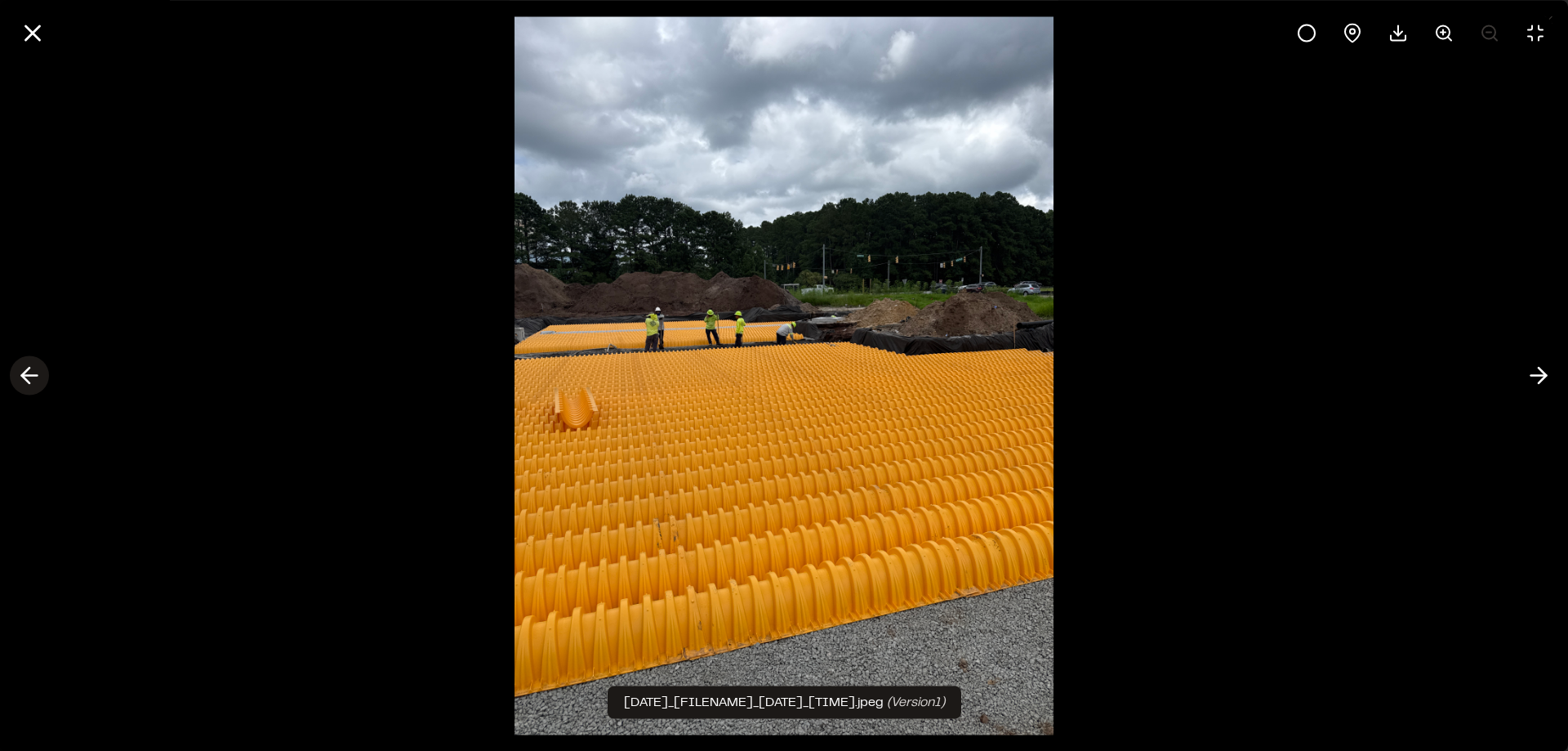 click 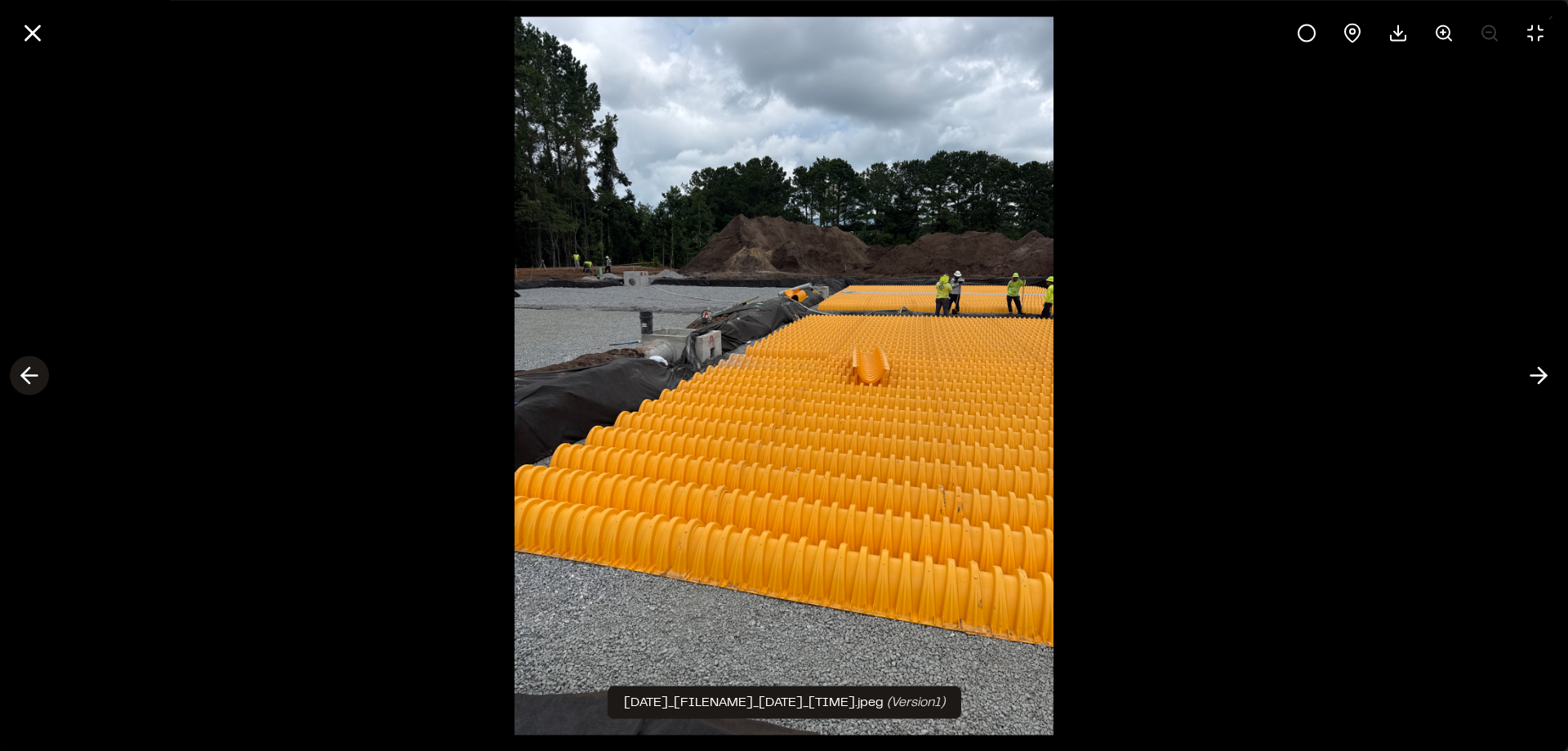 click 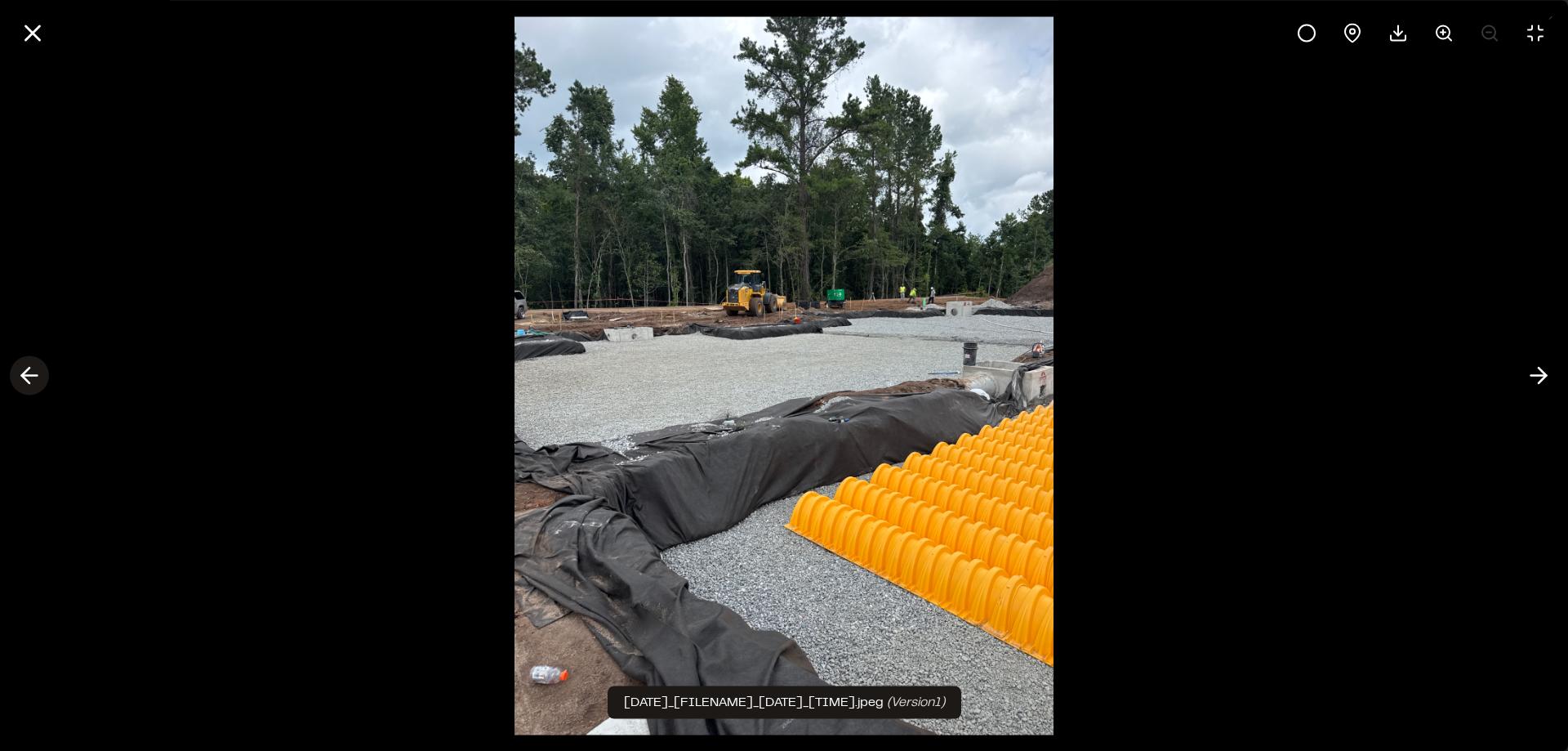 click 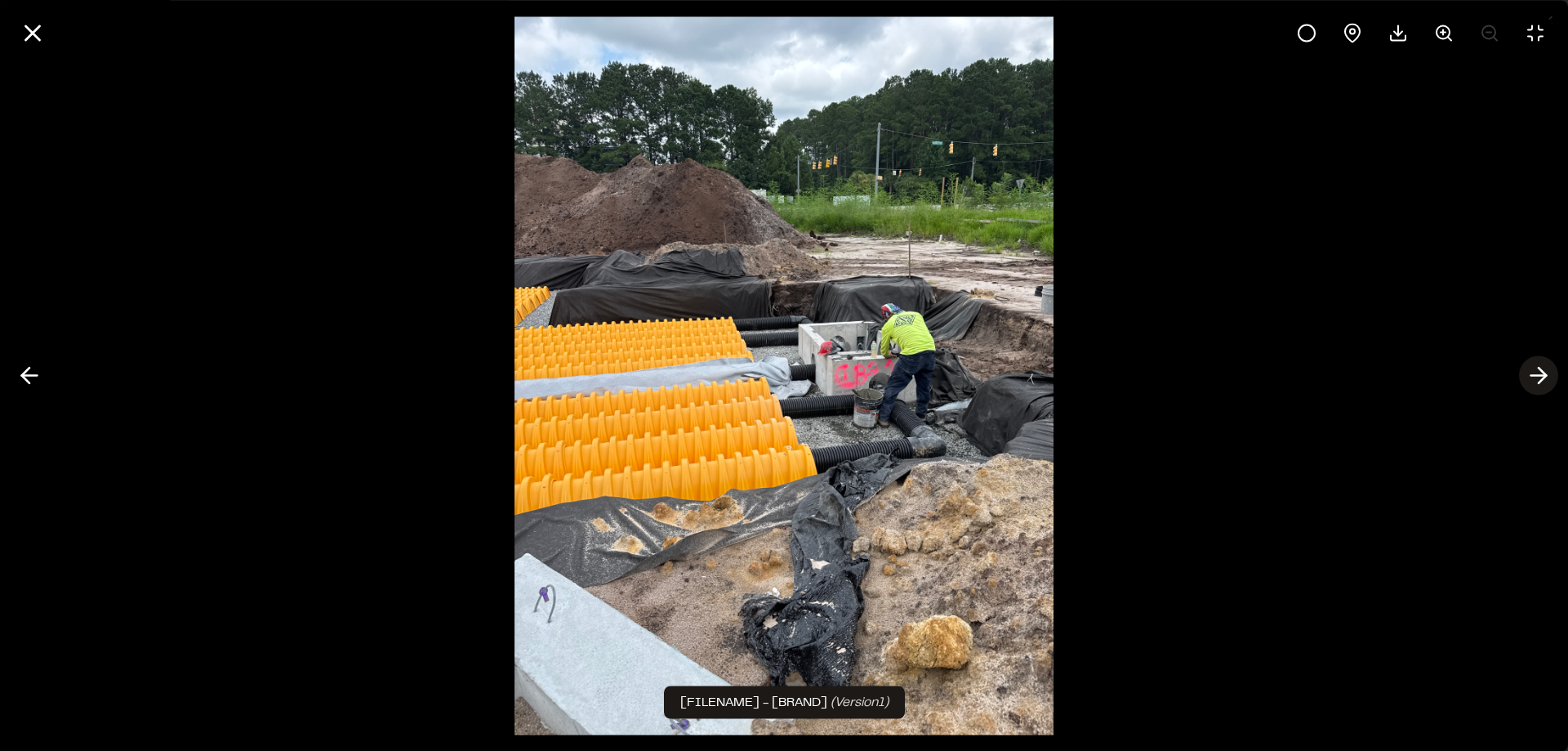 click 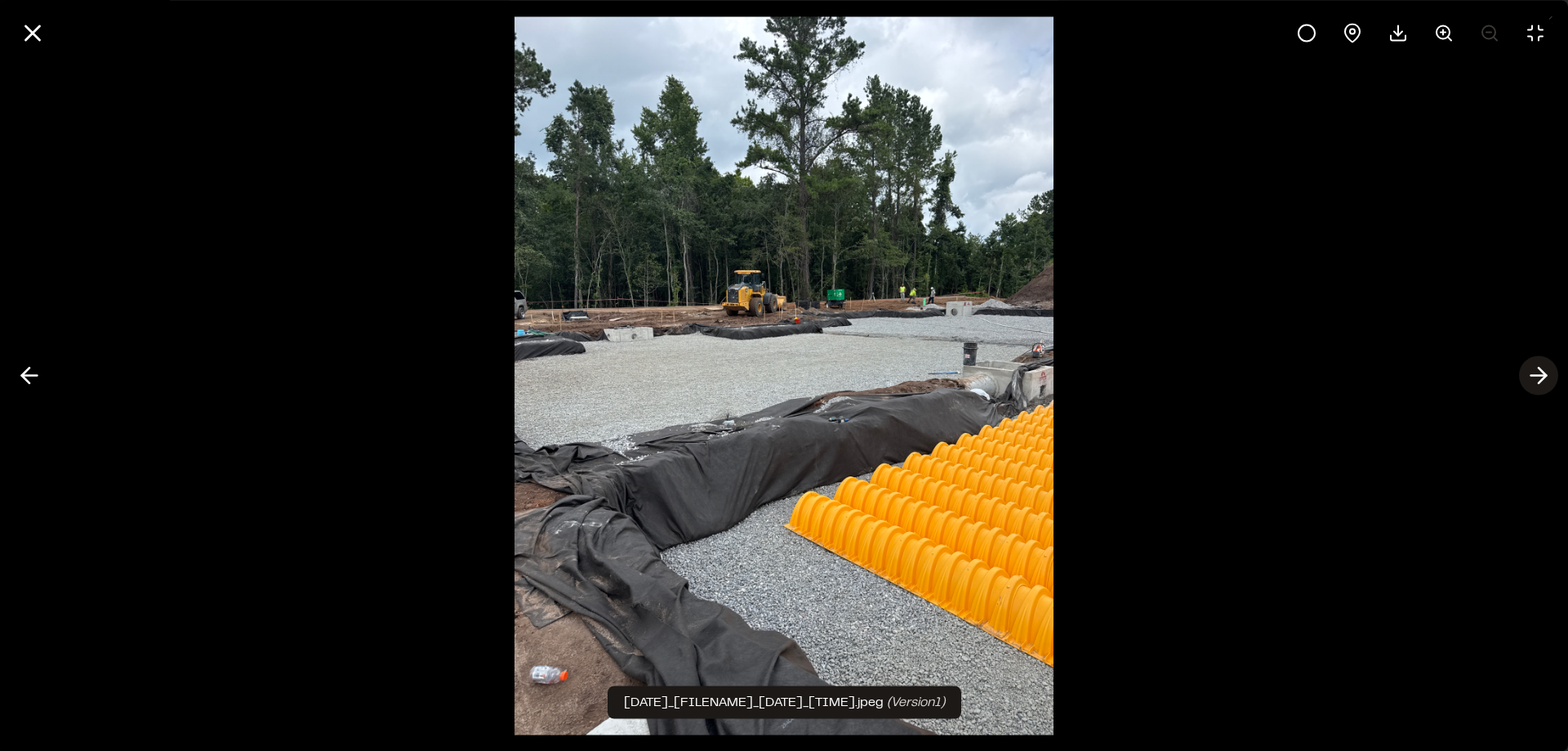 click 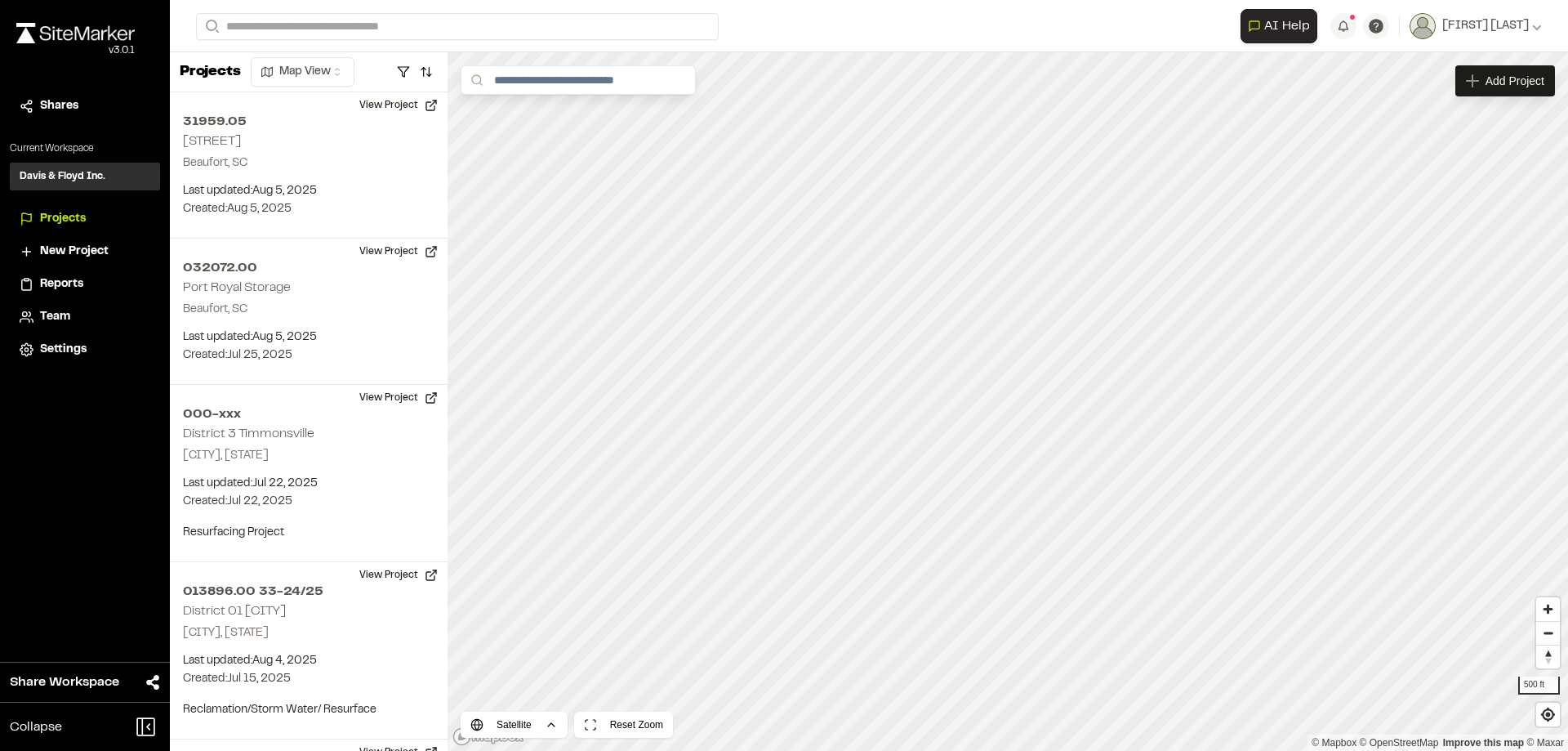 scroll, scrollTop: 0, scrollLeft: 0, axis: both 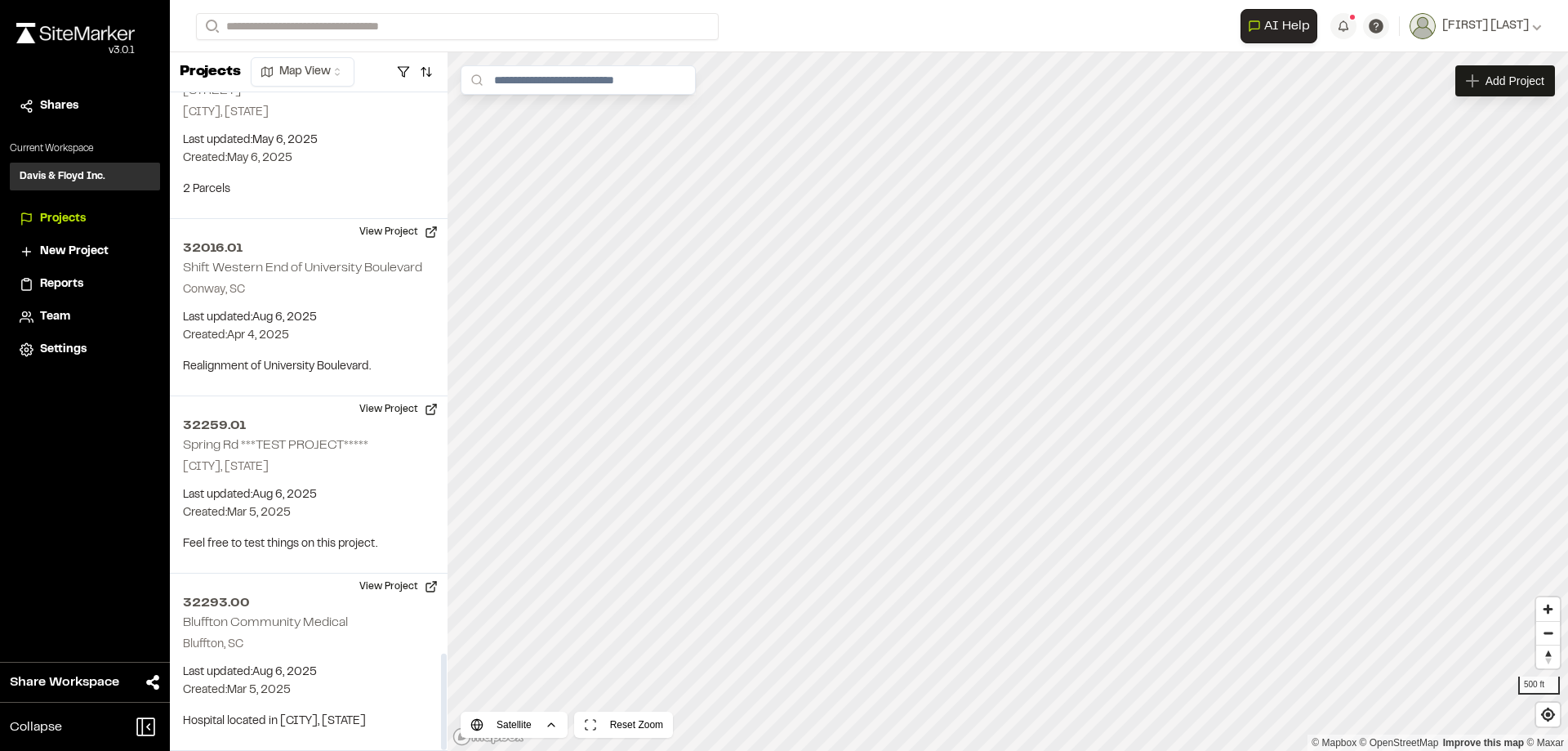 click on "Projects" at bounding box center [85, 219] 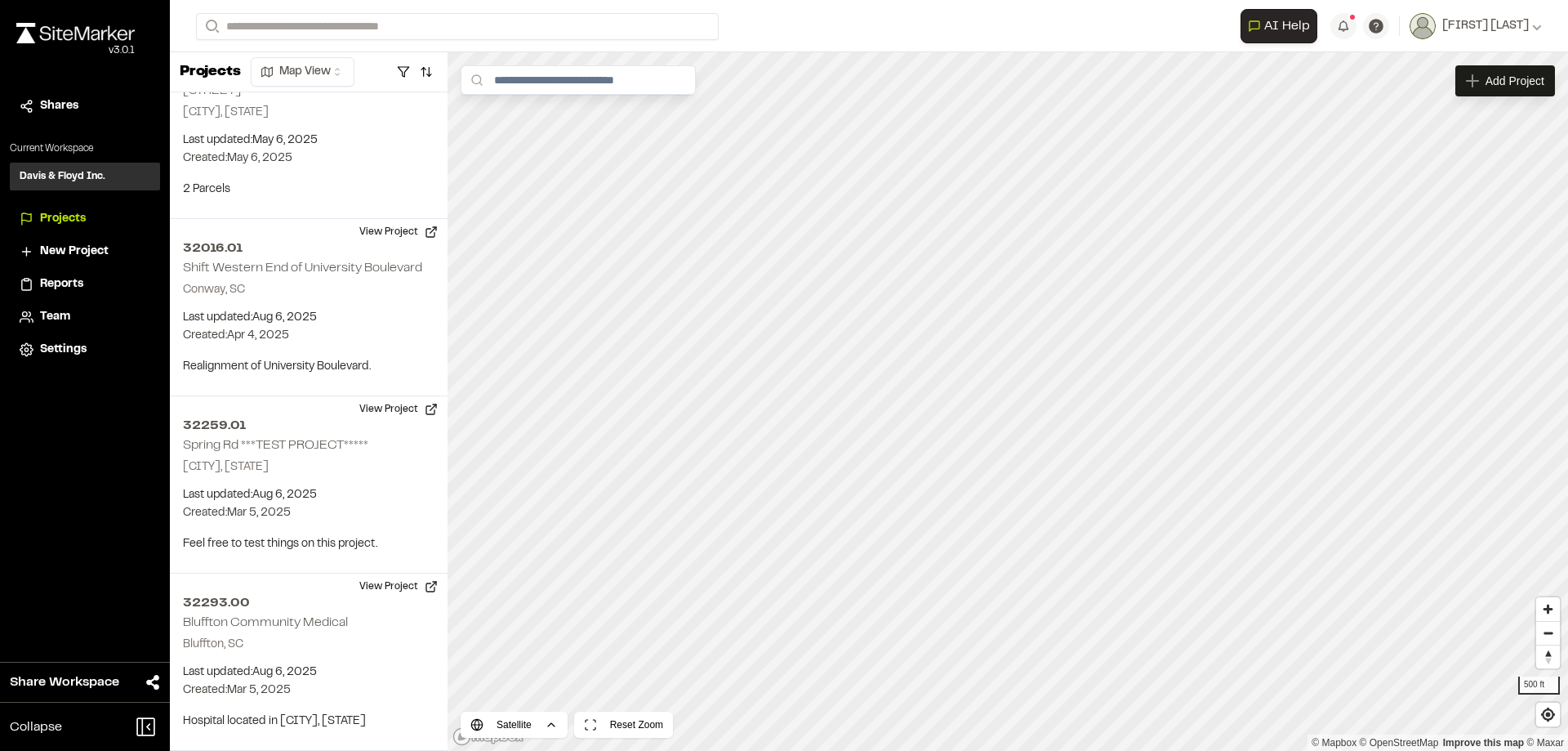click on "Projects" at bounding box center [63, 219] 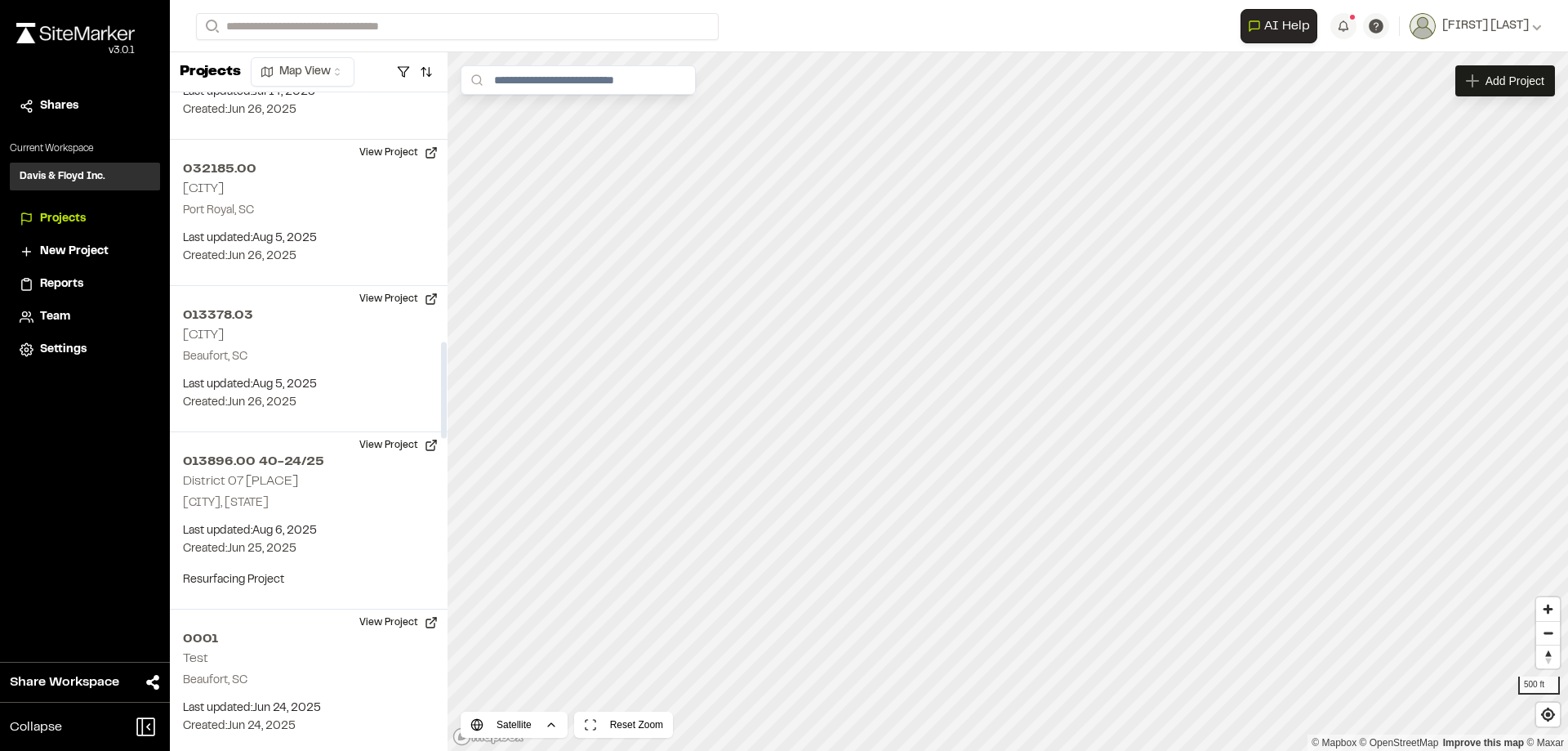 scroll, scrollTop: 1615, scrollLeft: 0, axis: vertical 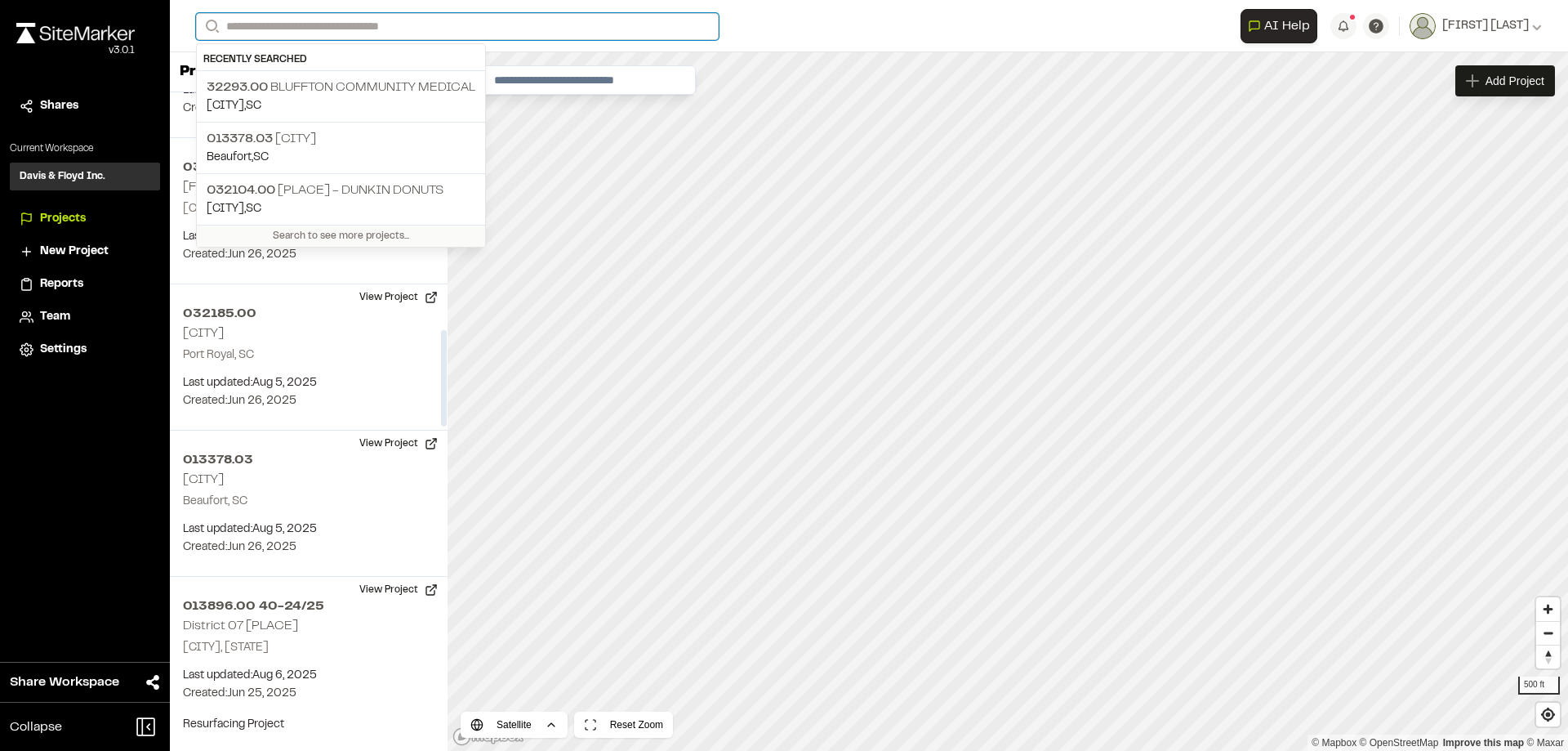click on "Search" at bounding box center (457, 26) 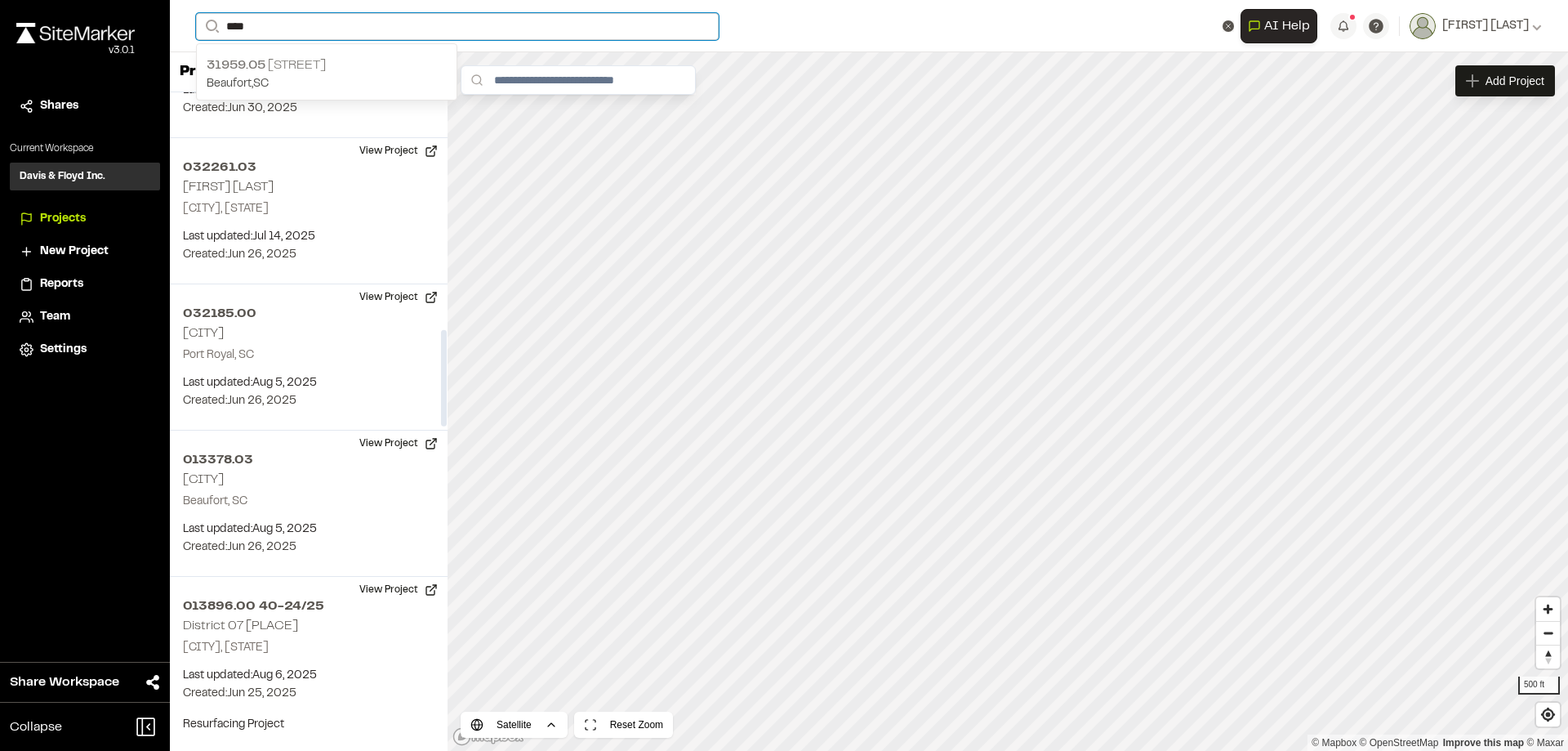 type on "****" 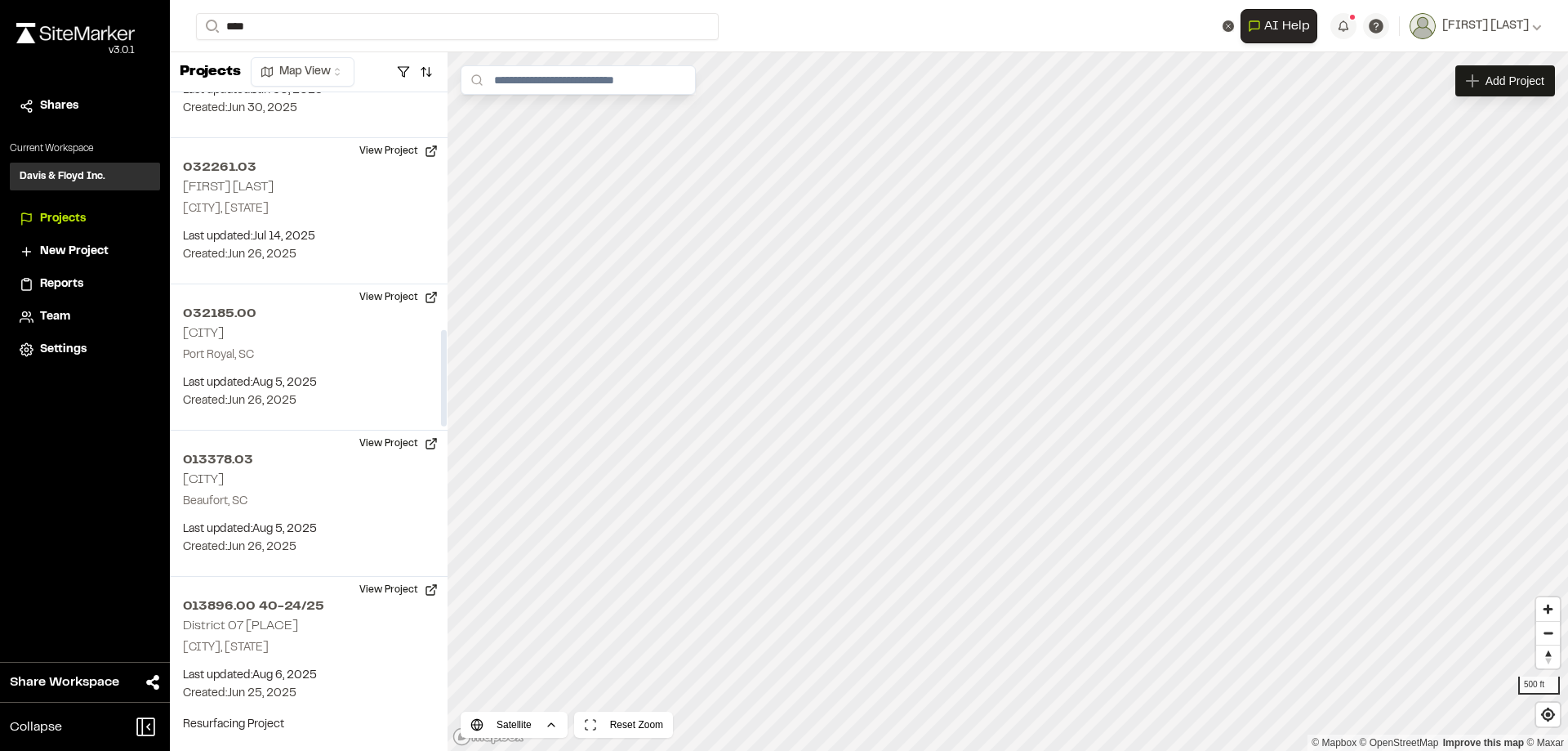 click on "31959.05   King St Drainage Improvements" at bounding box center [327, 65] 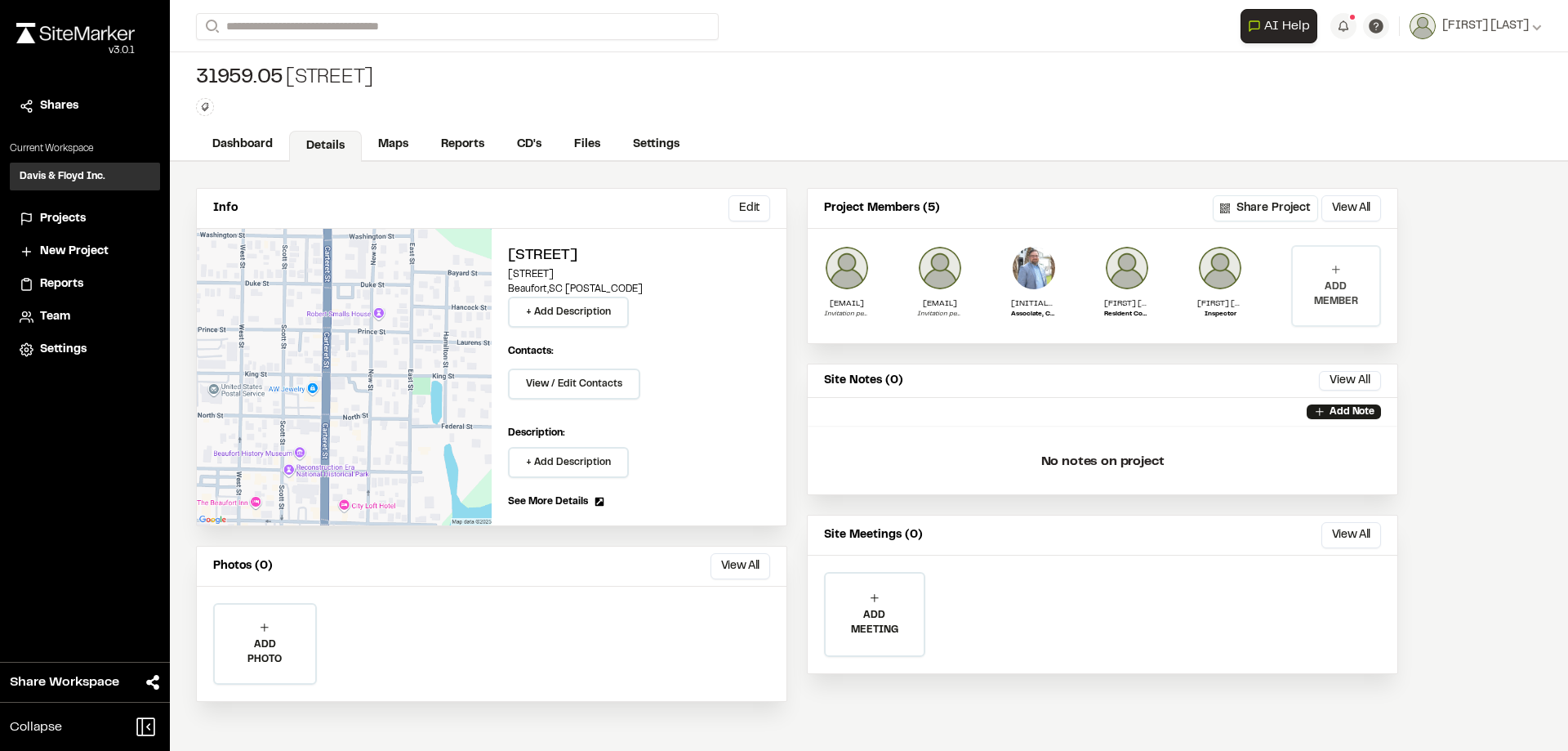 click 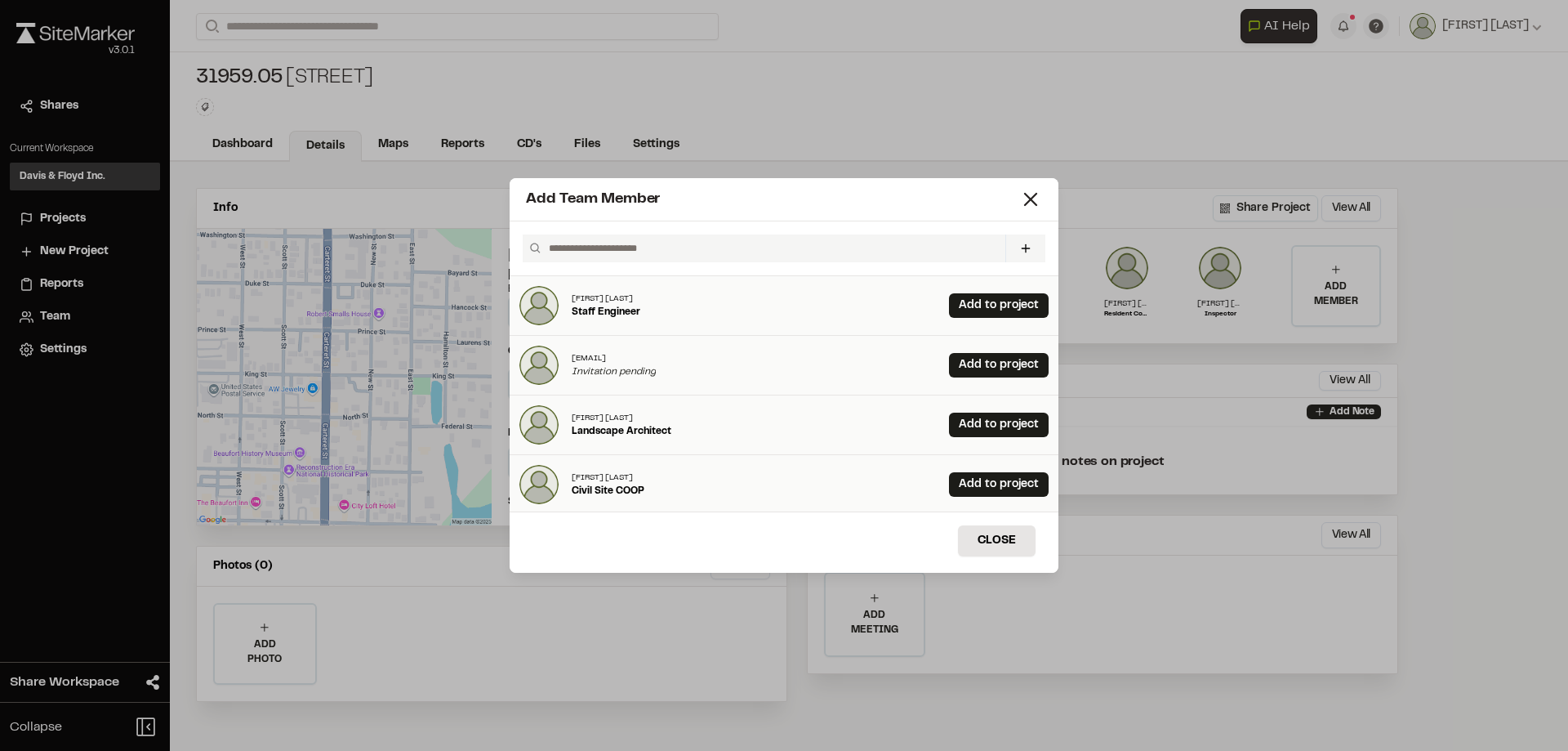click at bounding box center (770, 248) 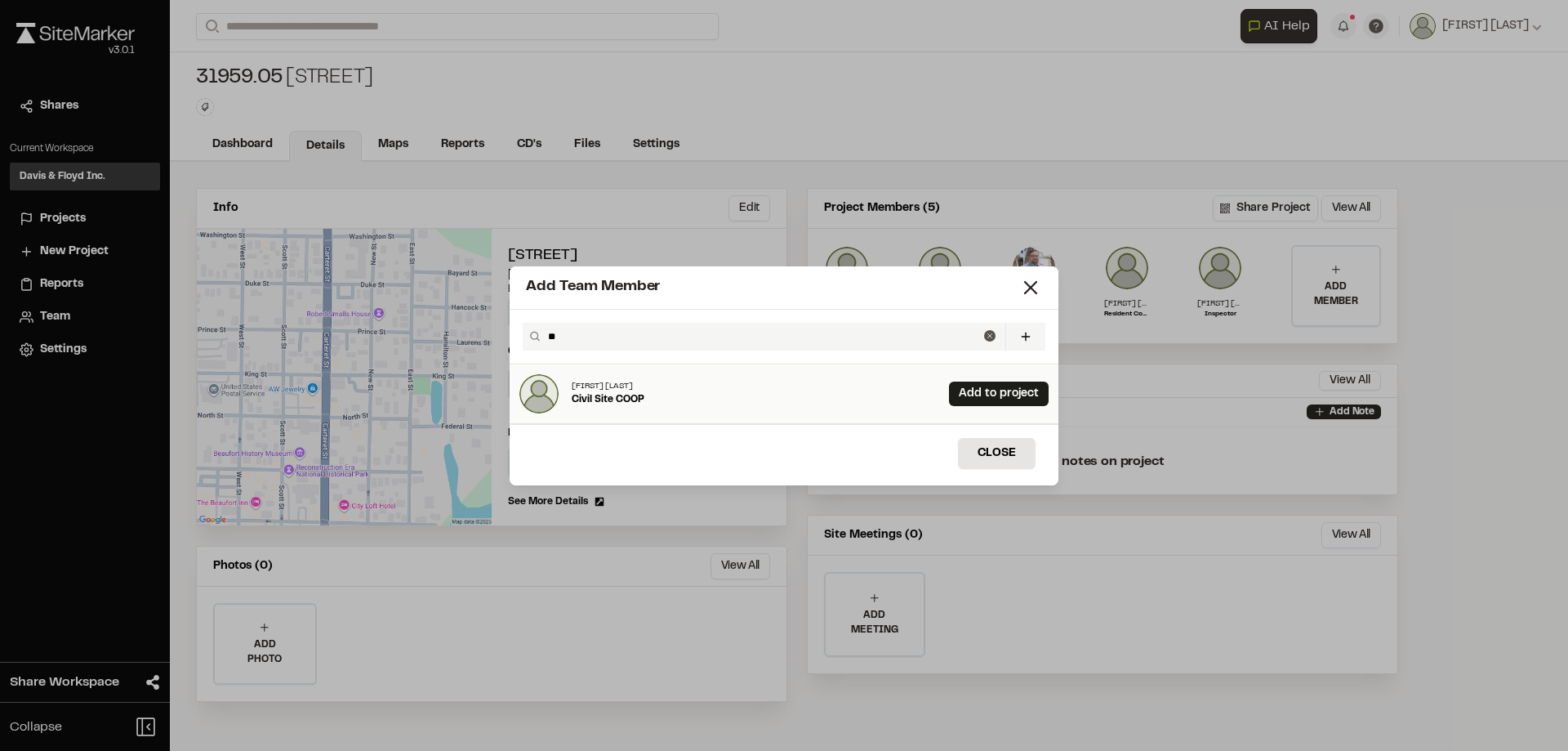 type on "**" 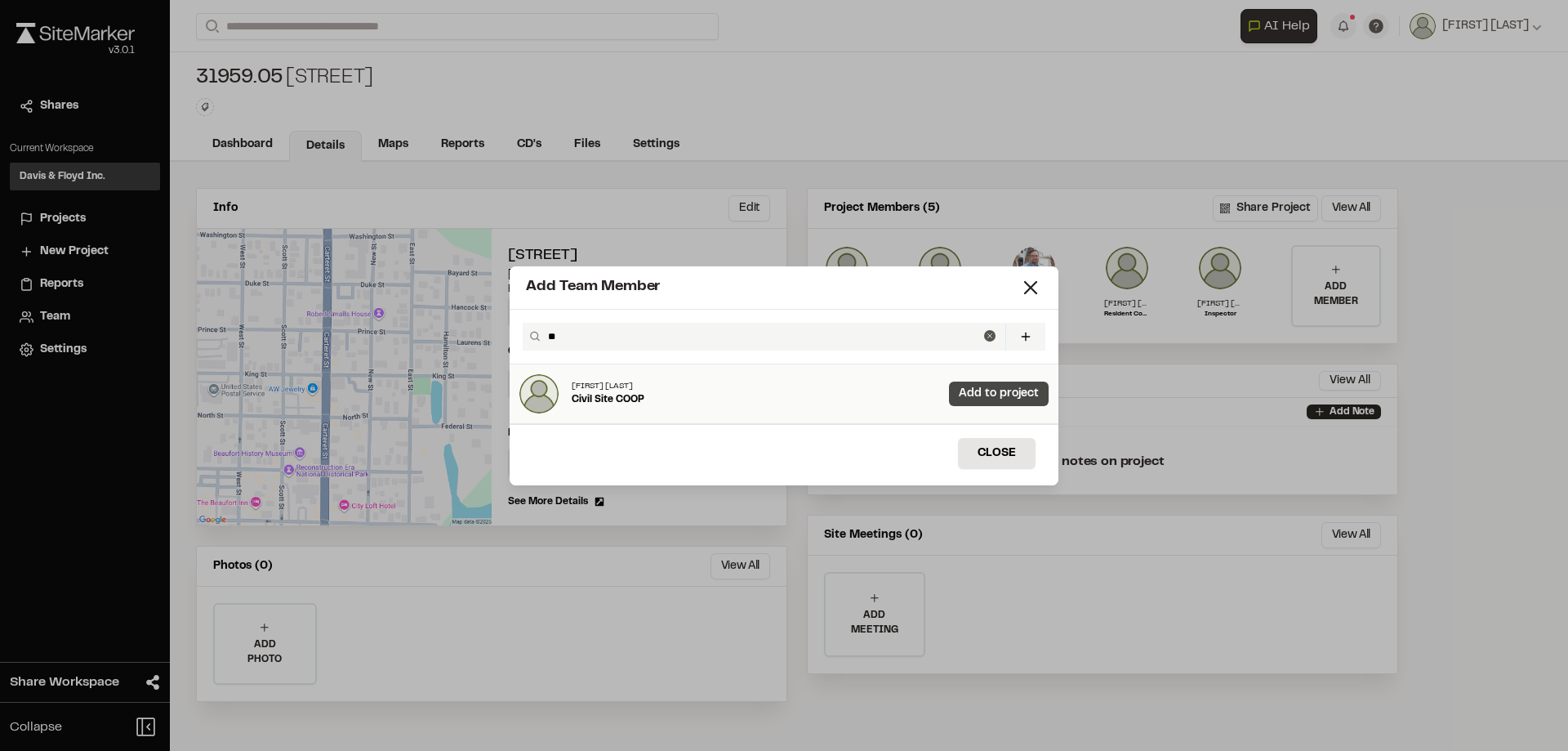 click on "Add to project" at bounding box center (999, 394) 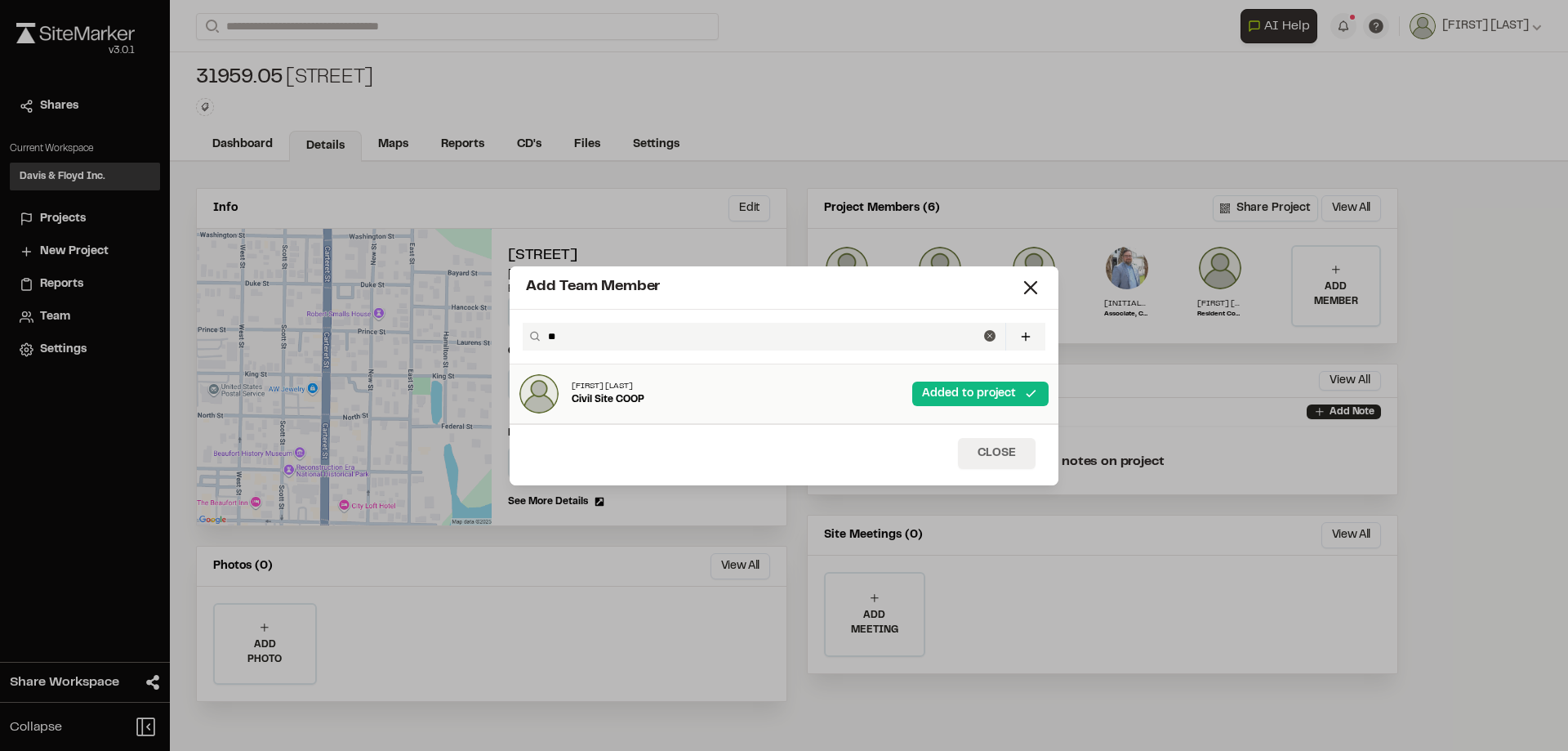 click on "Close" at bounding box center (996, 454) 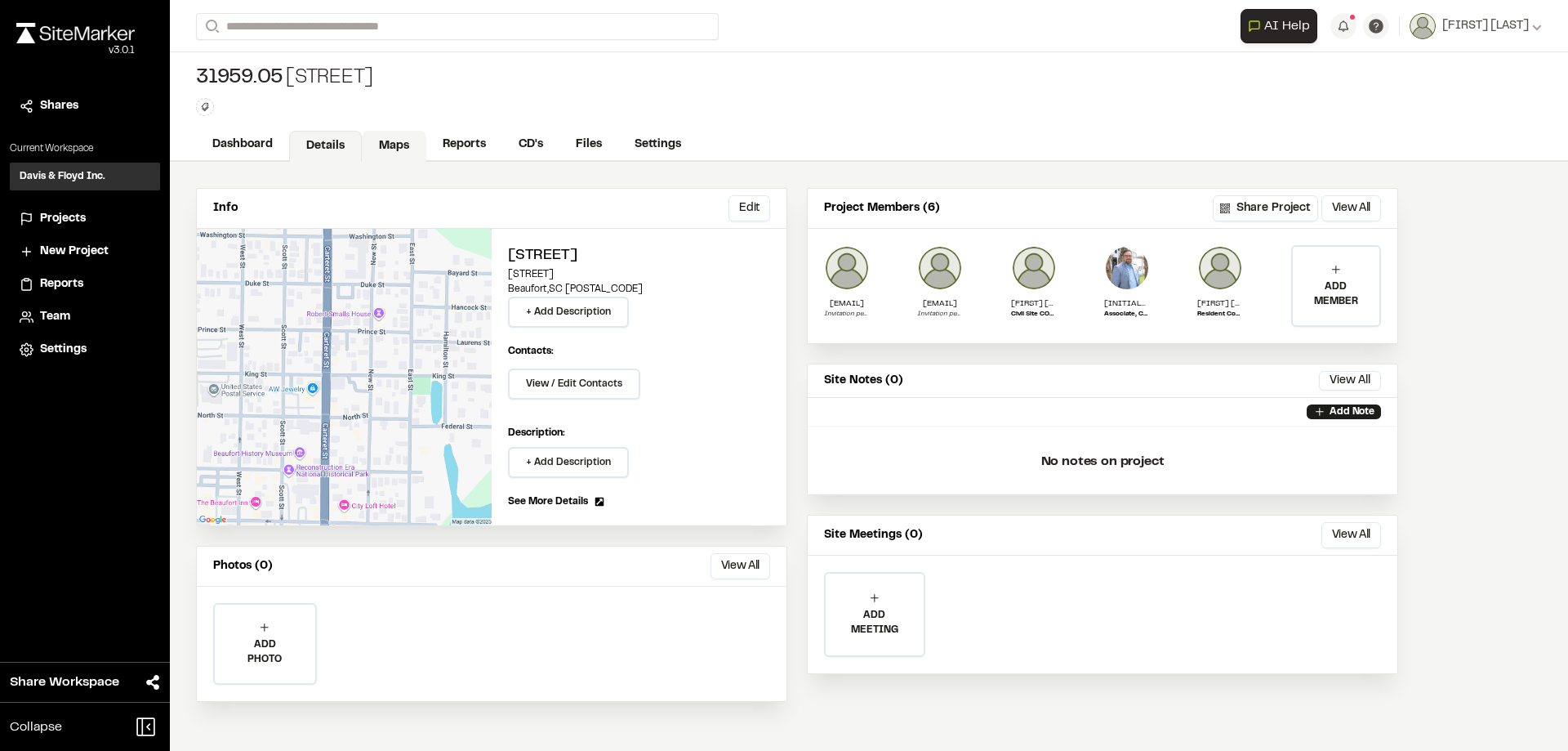 click on "Maps" at bounding box center [394, 146] 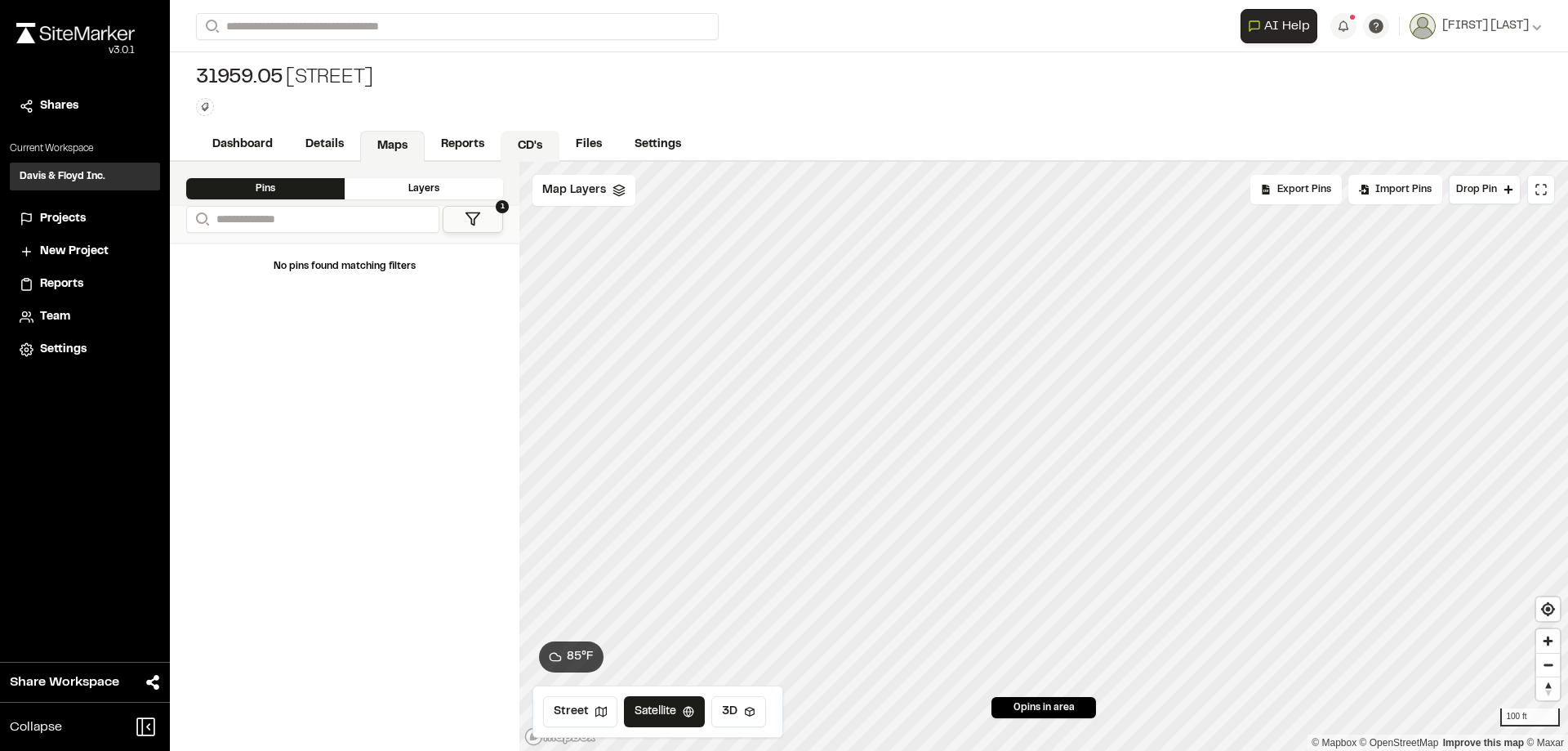 click on "CD's" at bounding box center [530, 146] 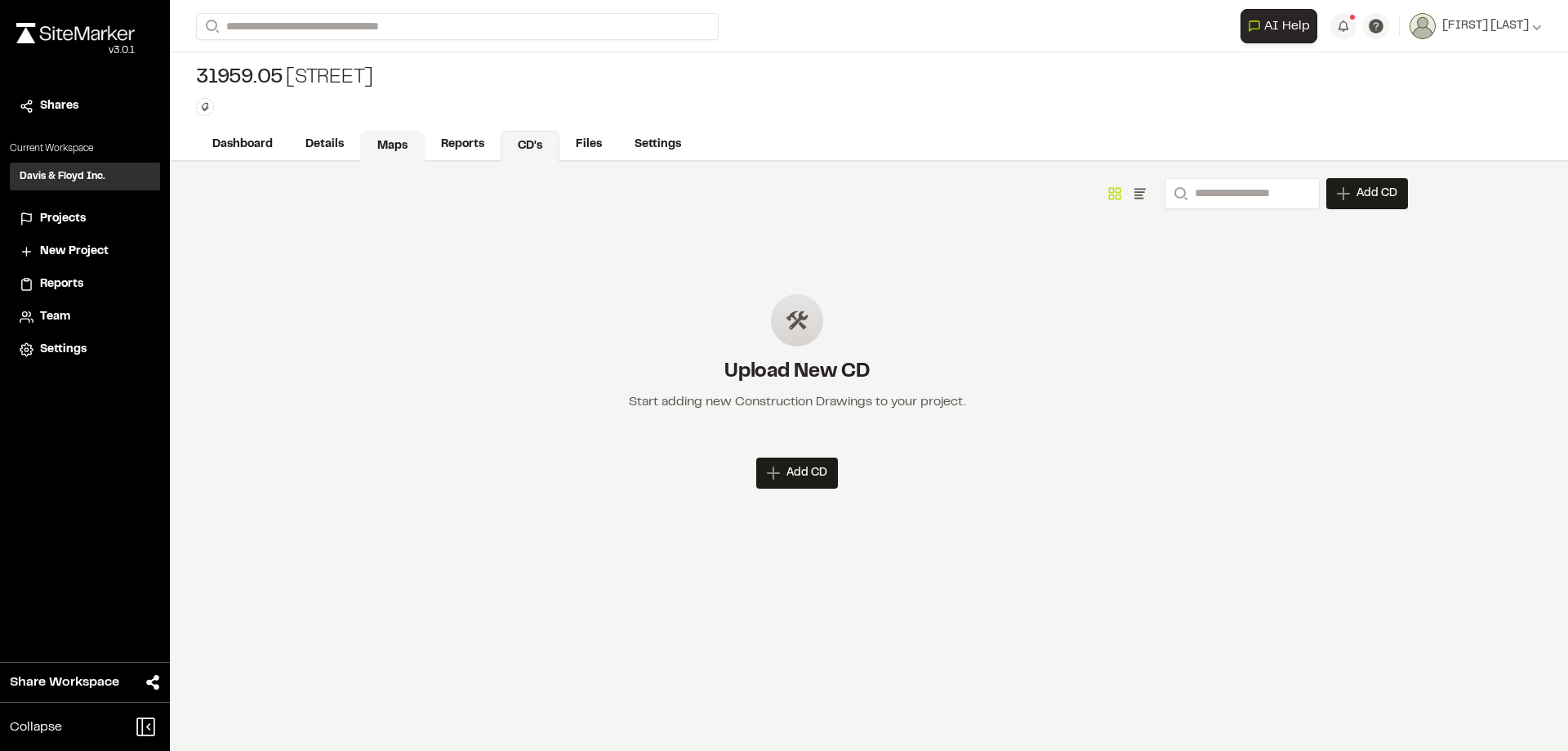 click on "Maps" at bounding box center (392, 146) 